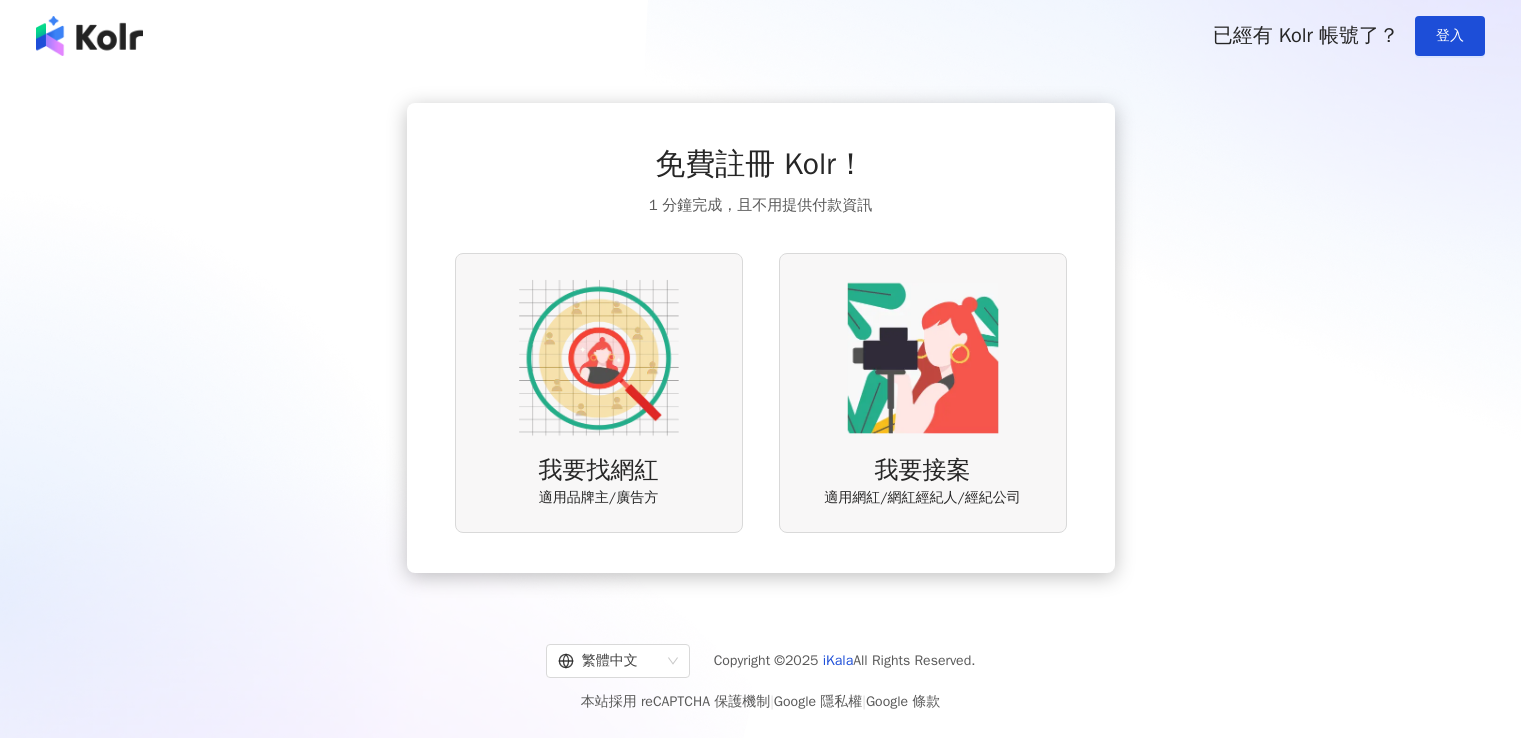 scroll, scrollTop: 0, scrollLeft: 0, axis: both 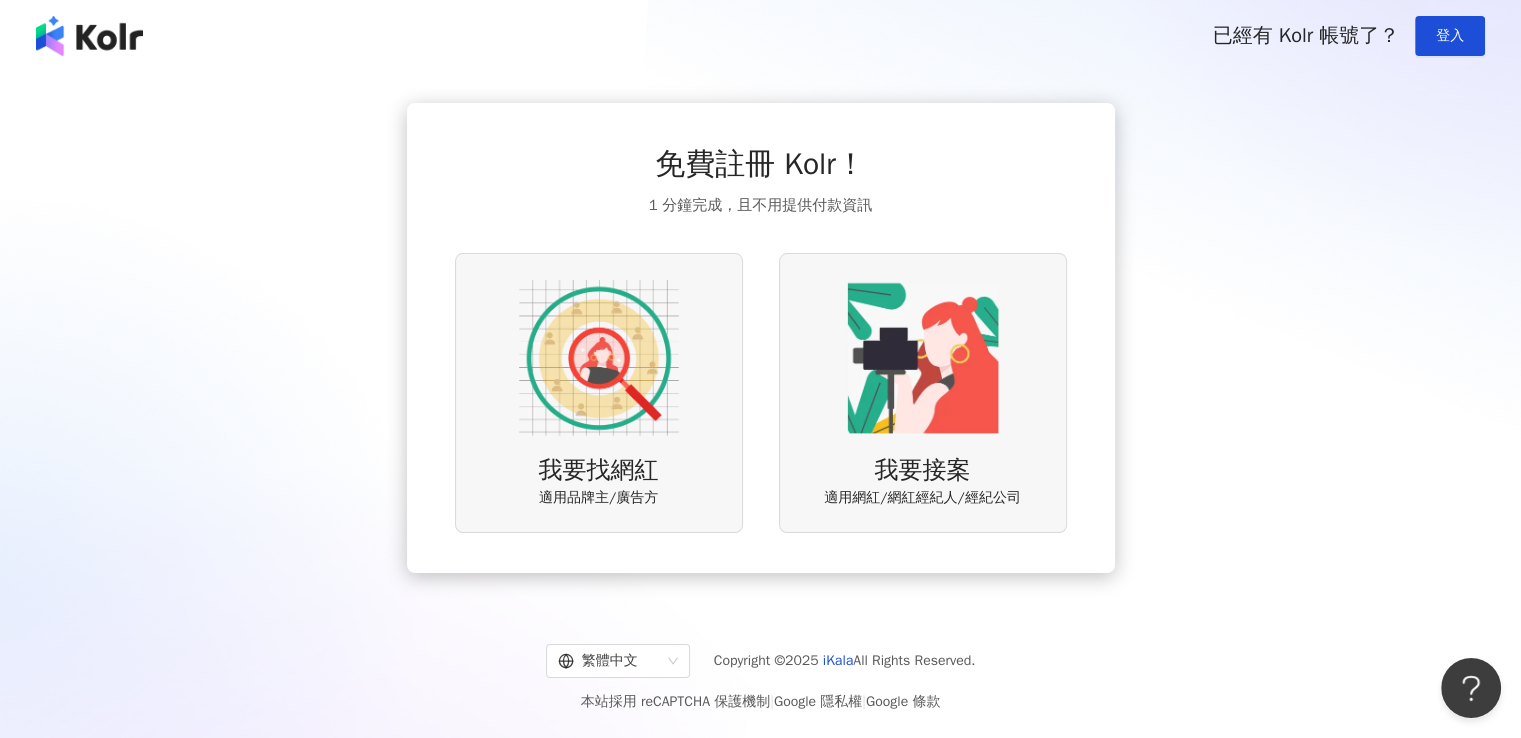 click at bounding box center (599, 358) 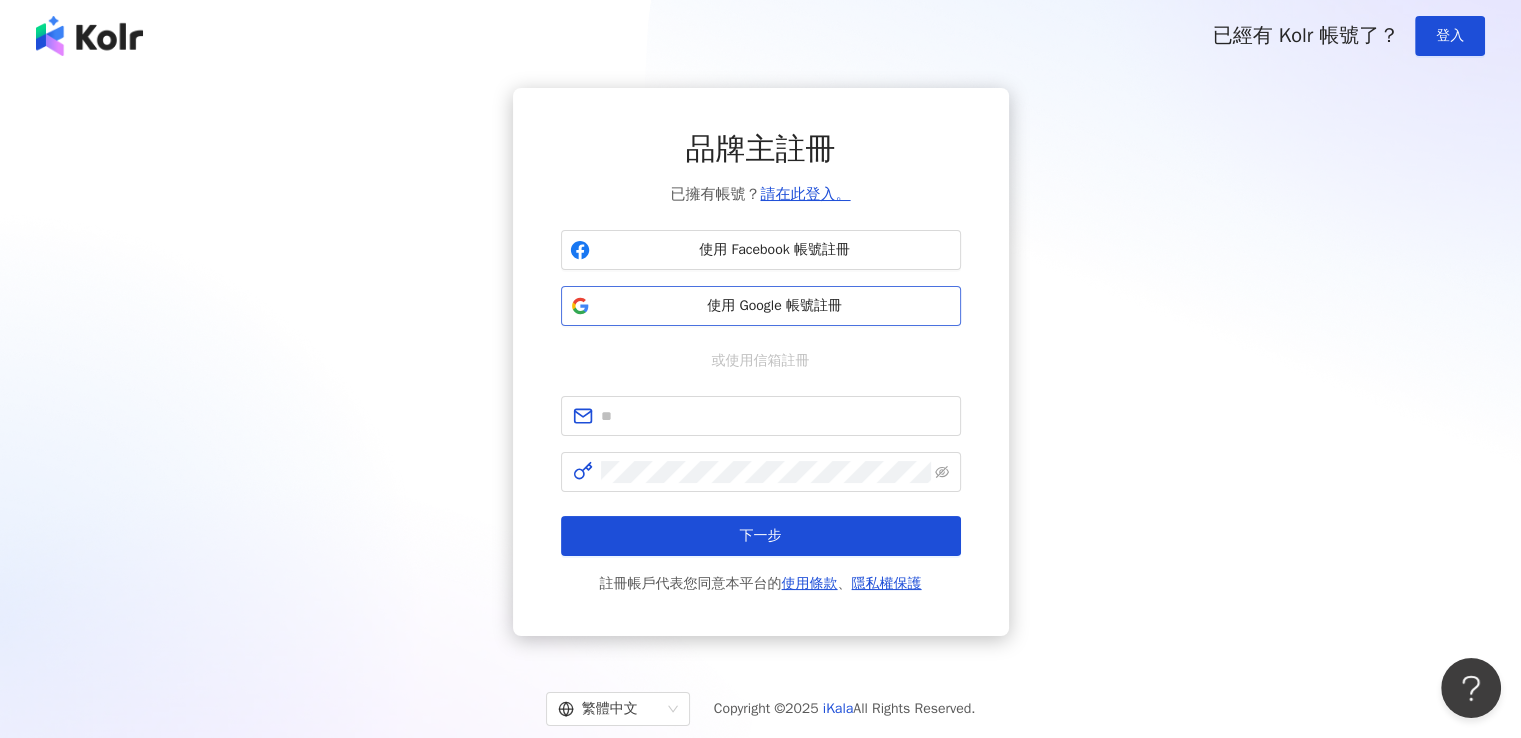 click on "使用 Google 帳號註冊" at bounding box center [775, 306] 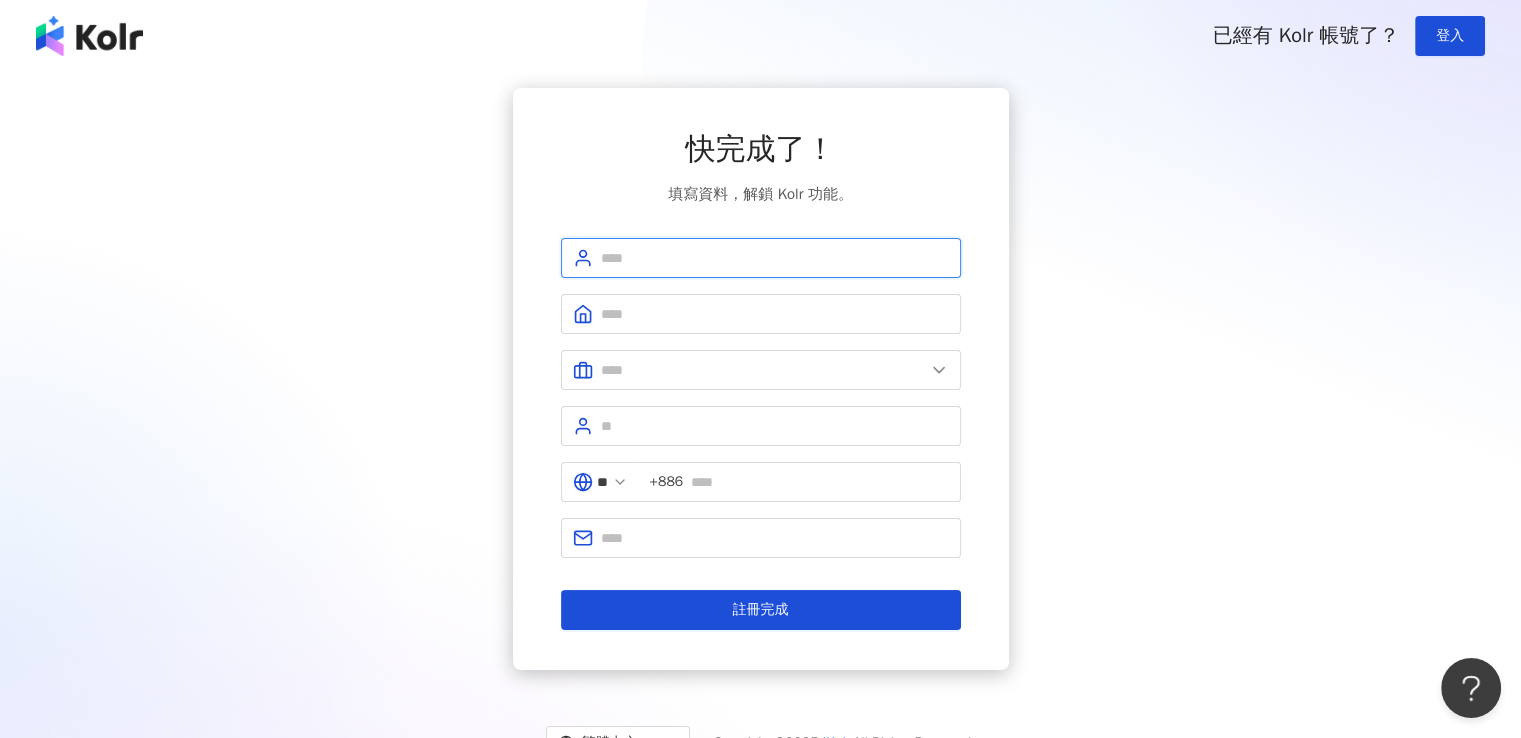 click at bounding box center (775, 258) 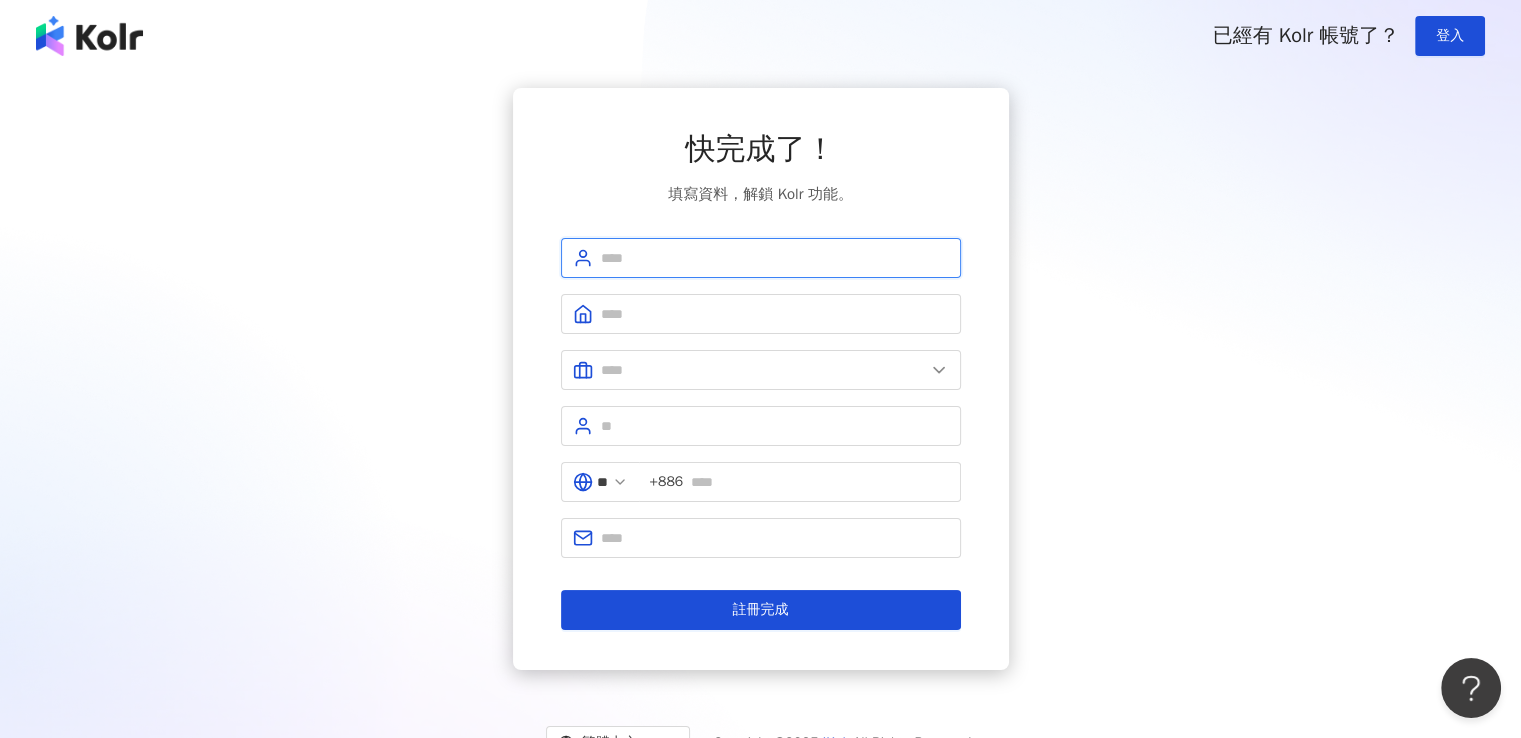 click at bounding box center [775, 258] 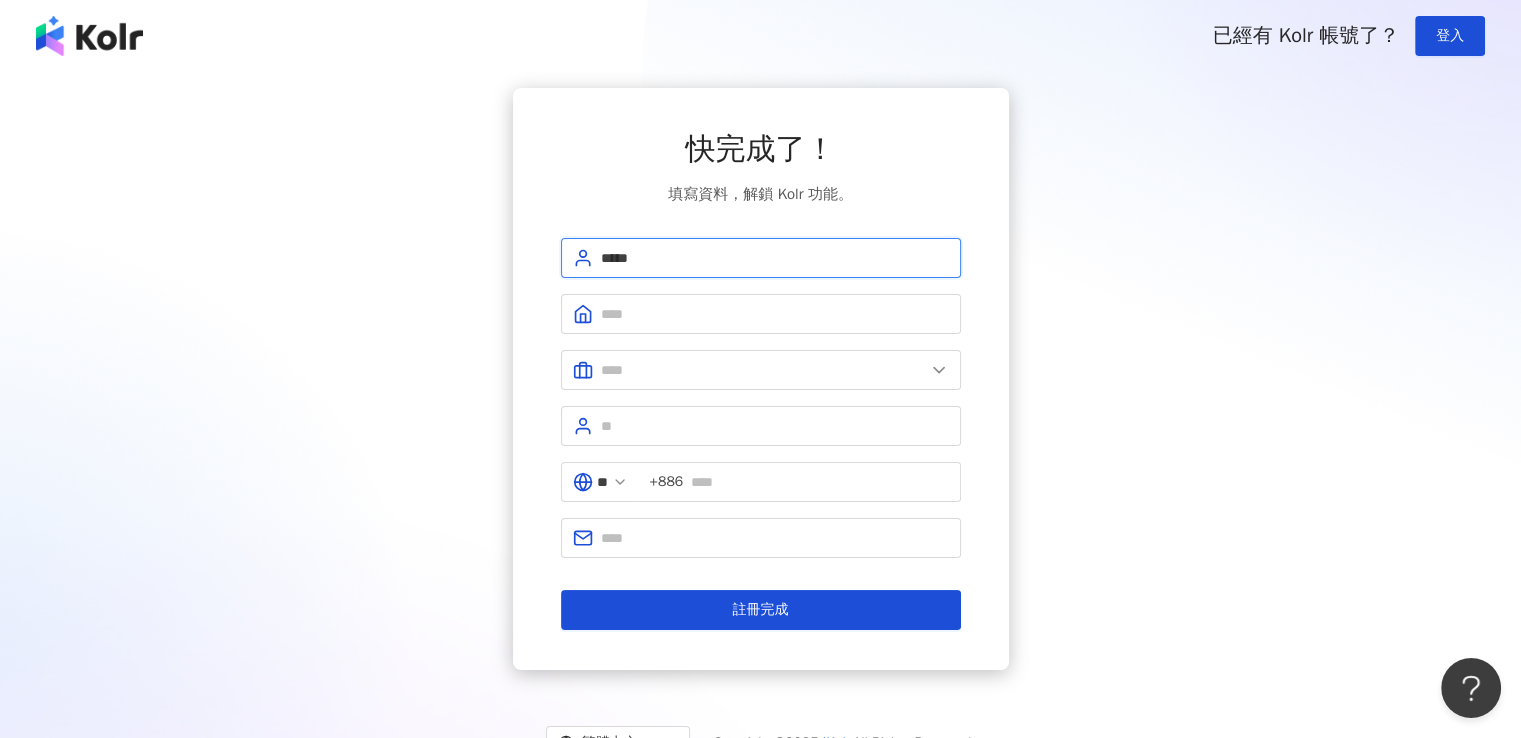 type on "*****" 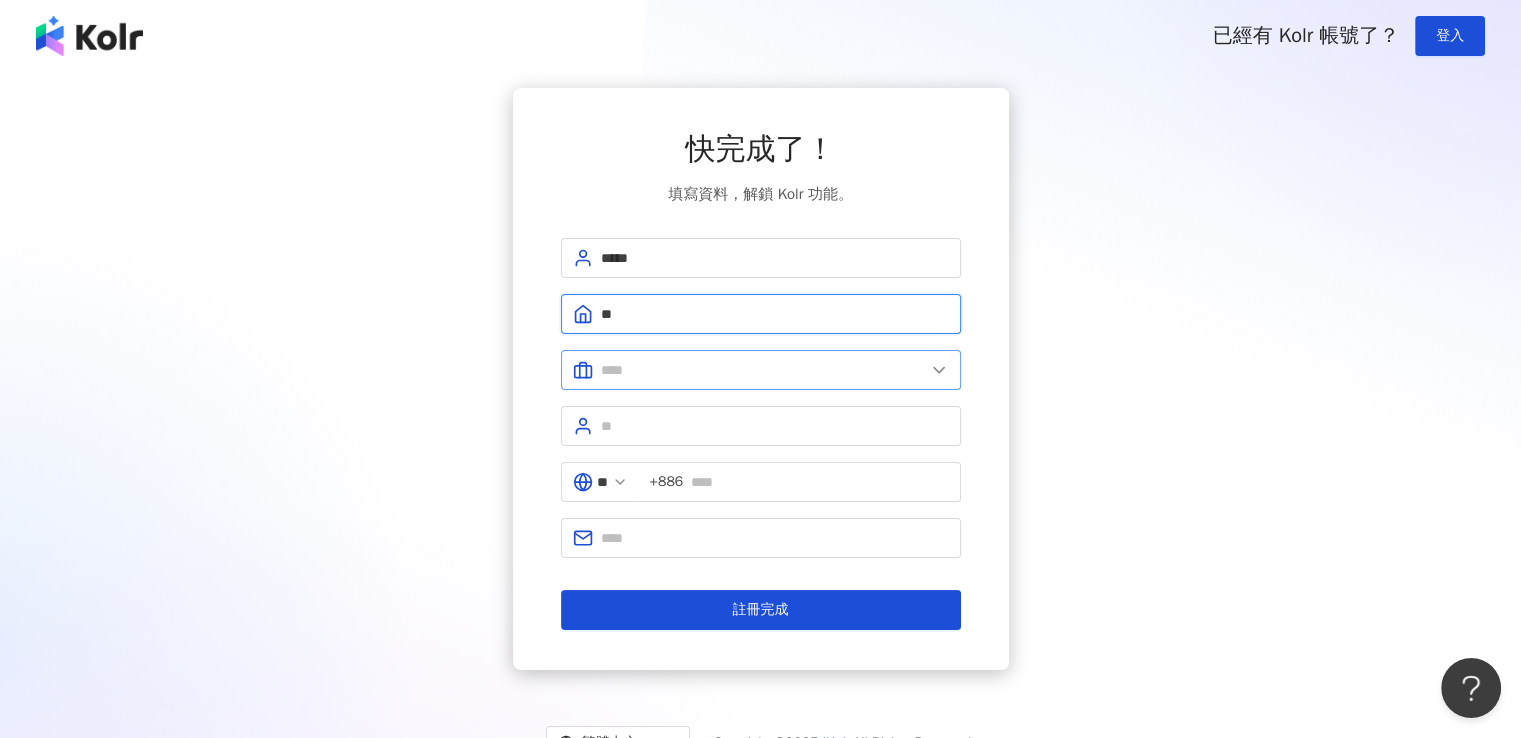 type on "**" 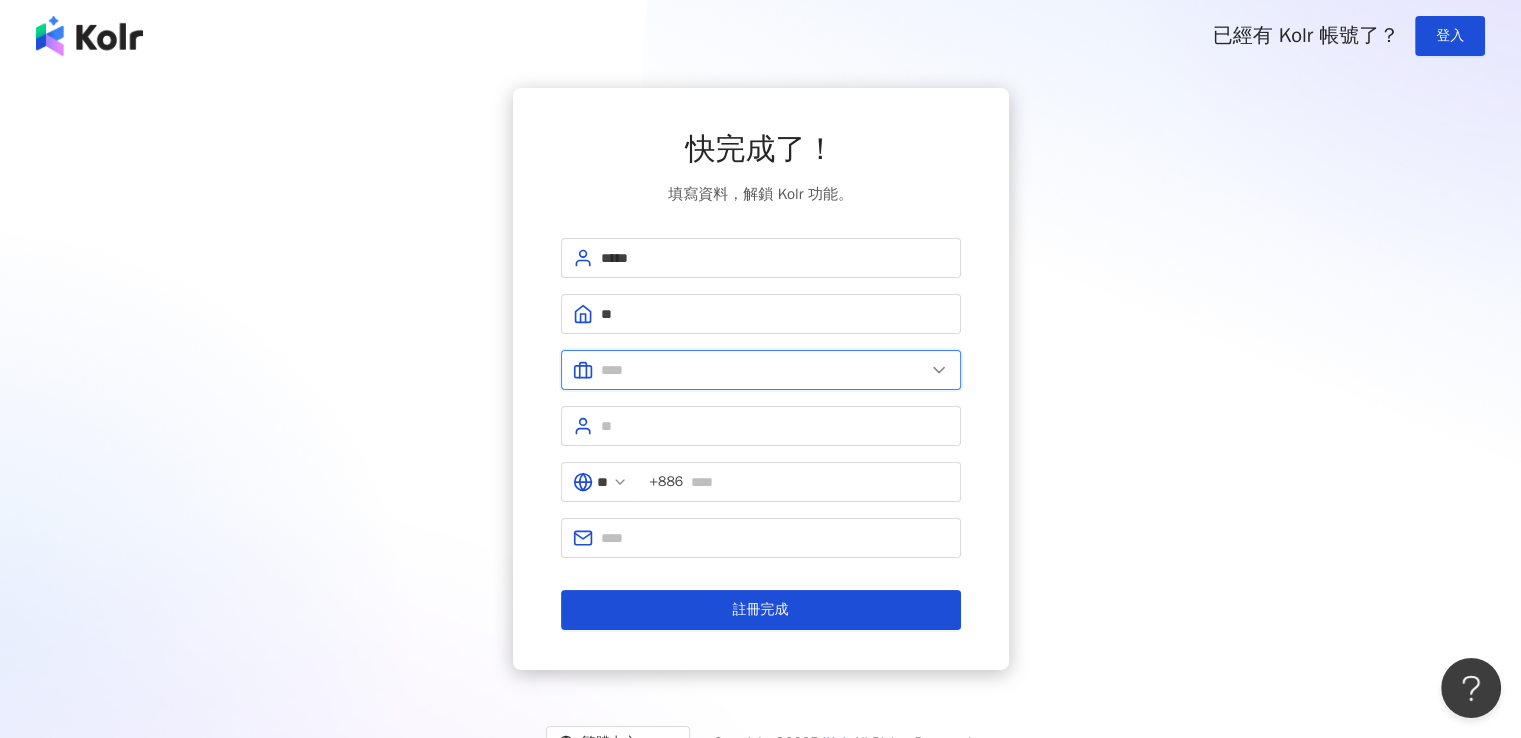 click at bounding box center (763, 370) 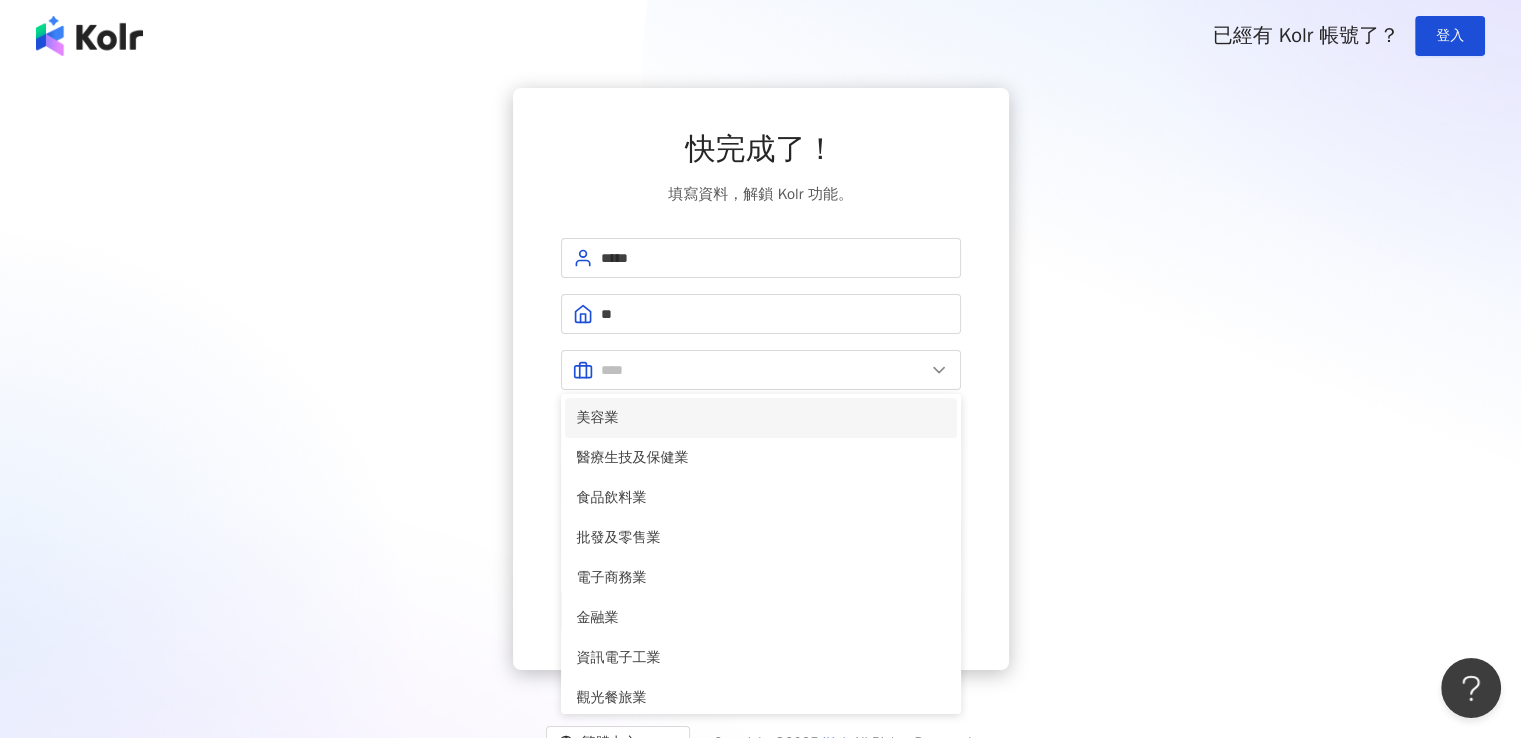 click on "美容業" at bounding box center (761, 418) 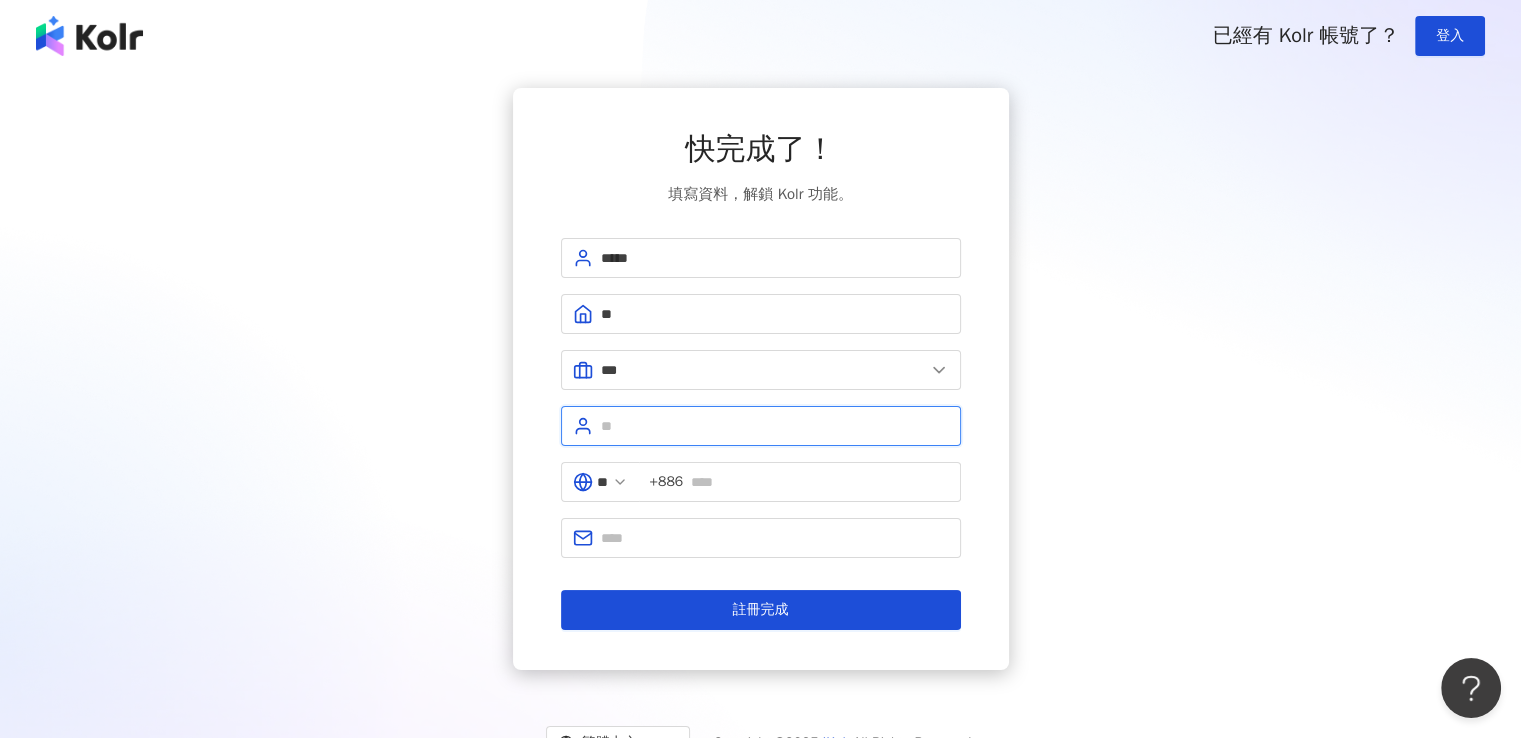 click at bounding box center (775, 426) 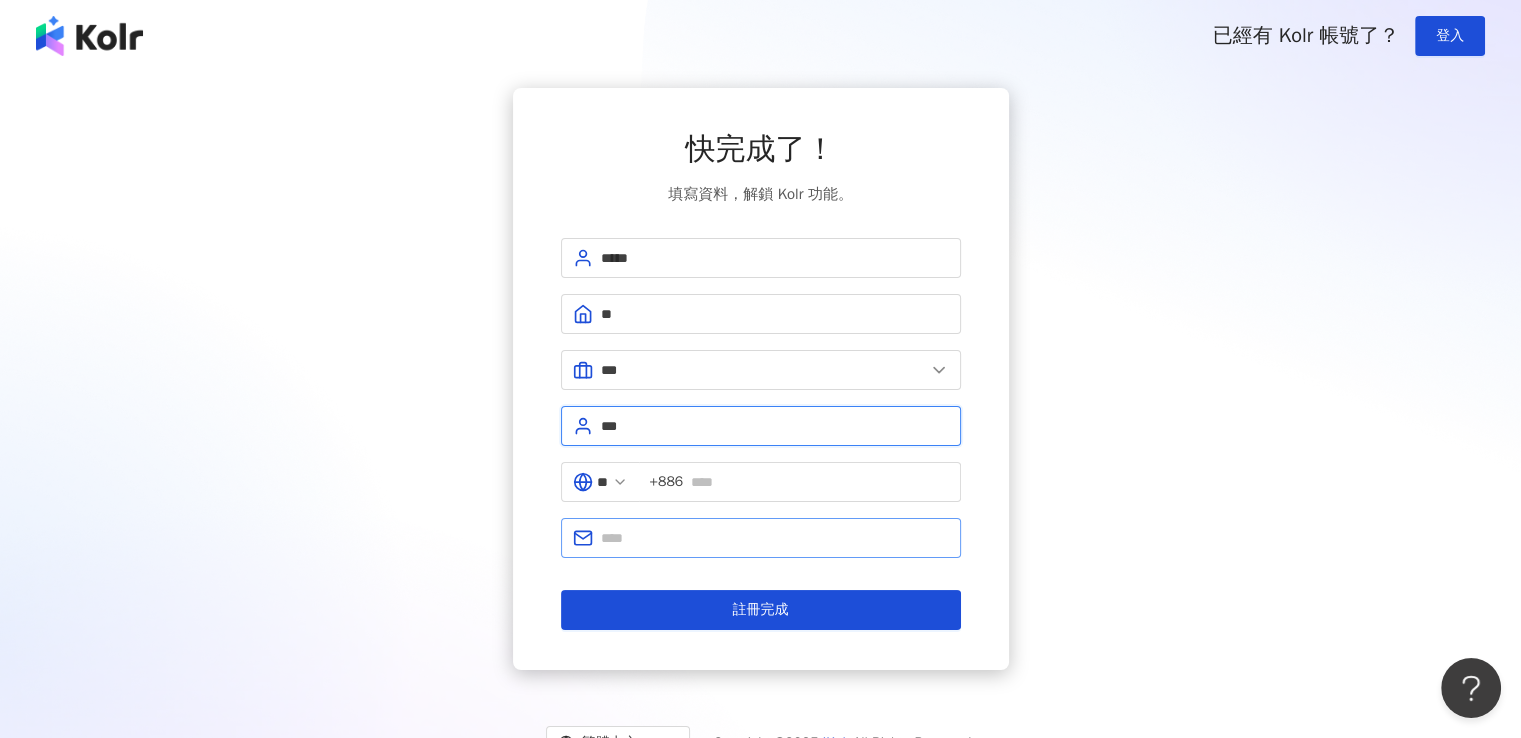 type on "***" 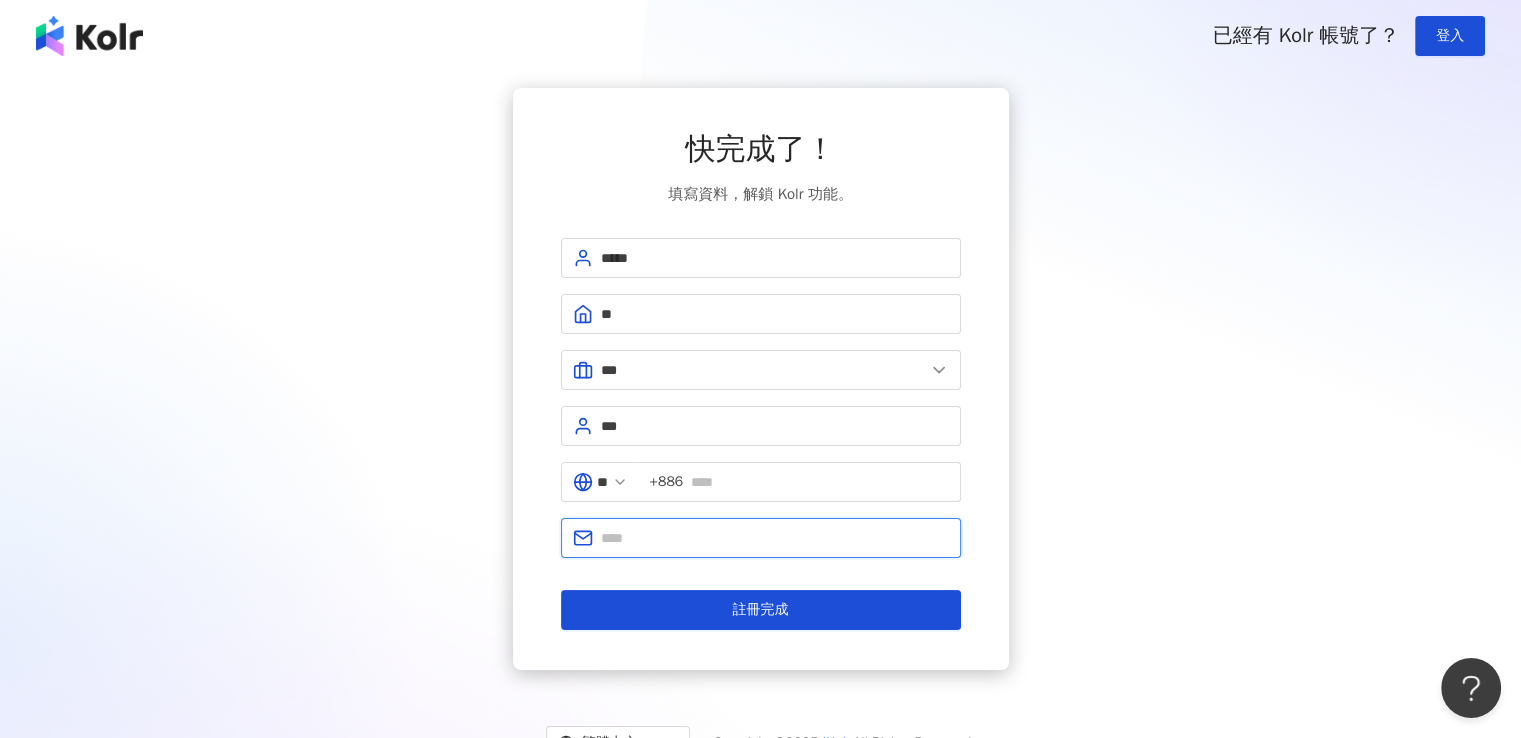 click at bounding box center (775, 538) 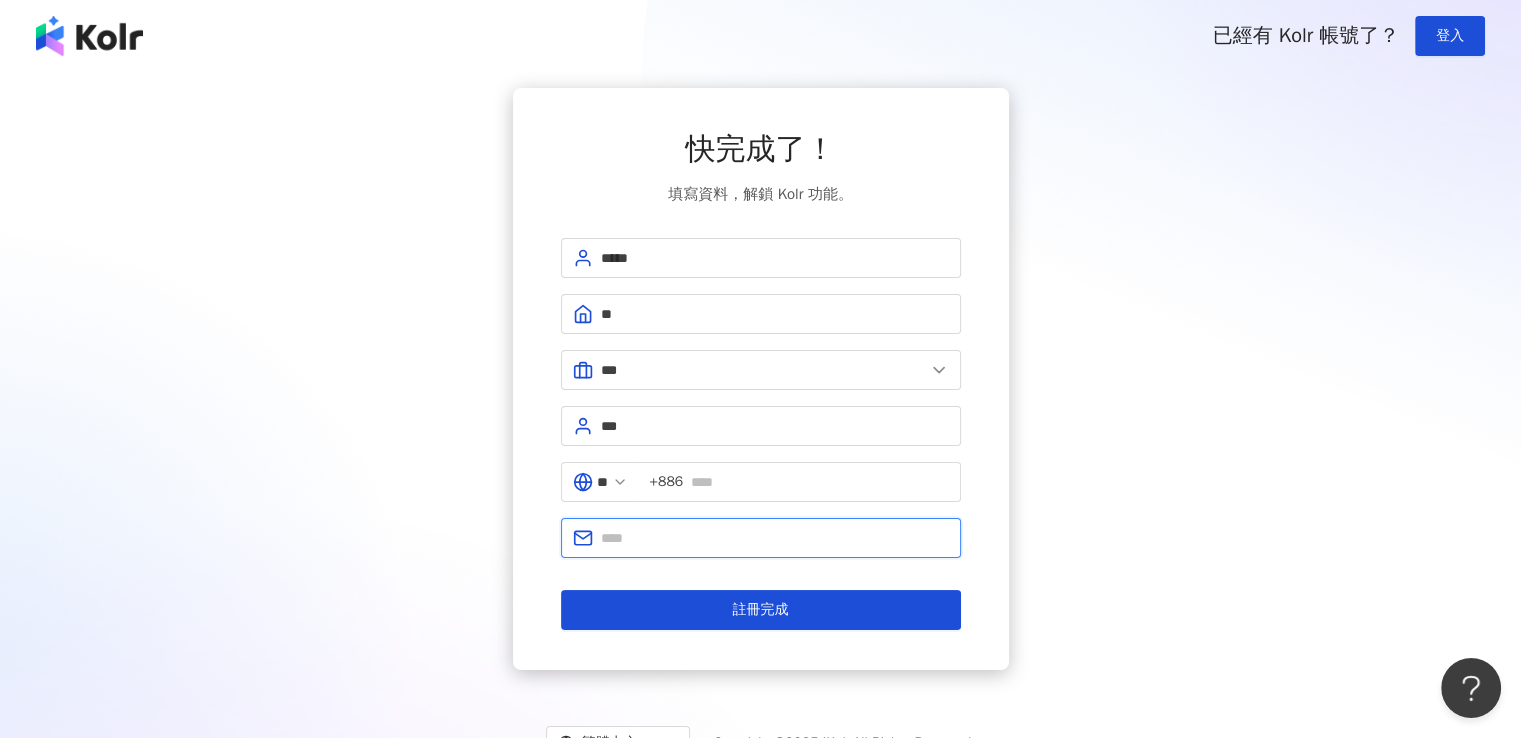 type on "**********" 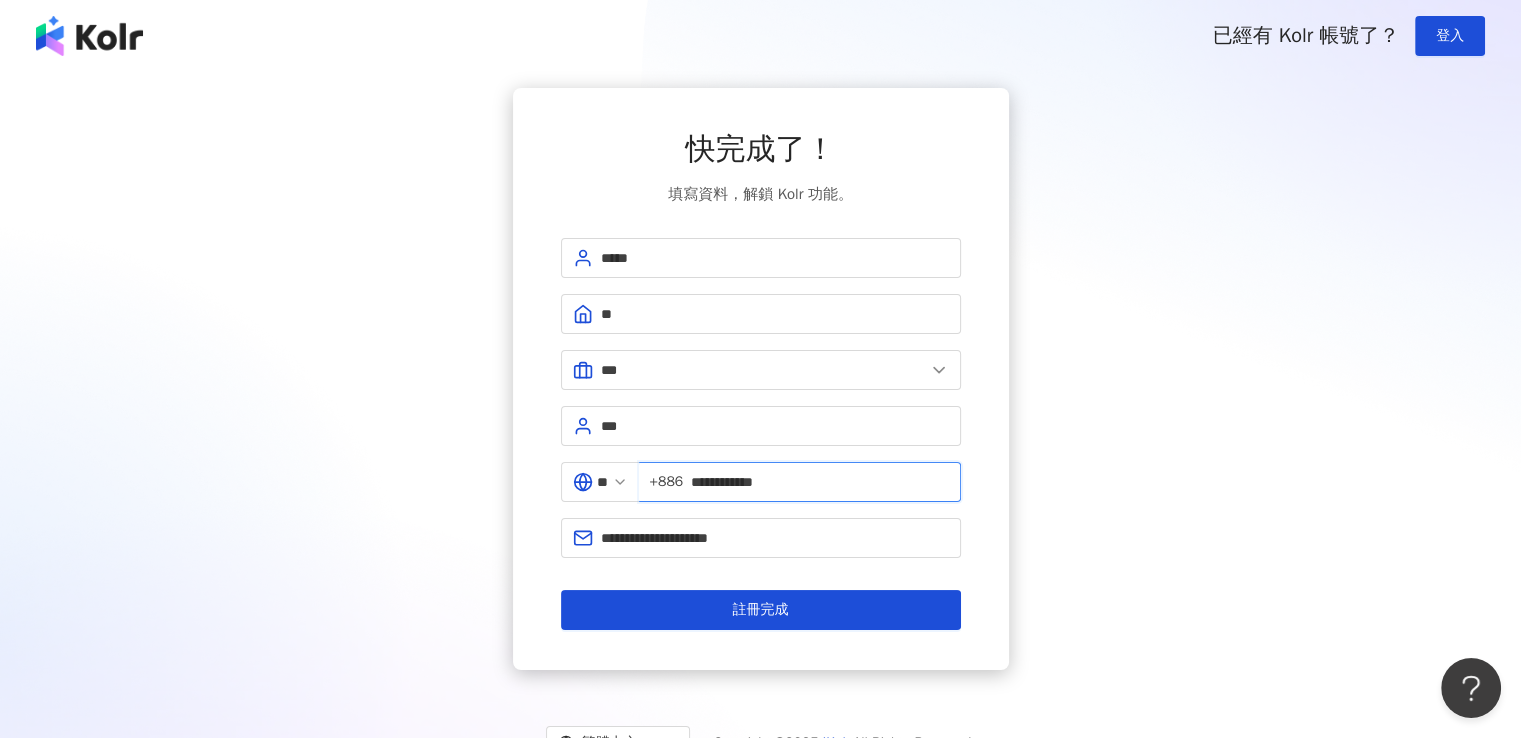 click on "**********" at bounding box center (819, 482) 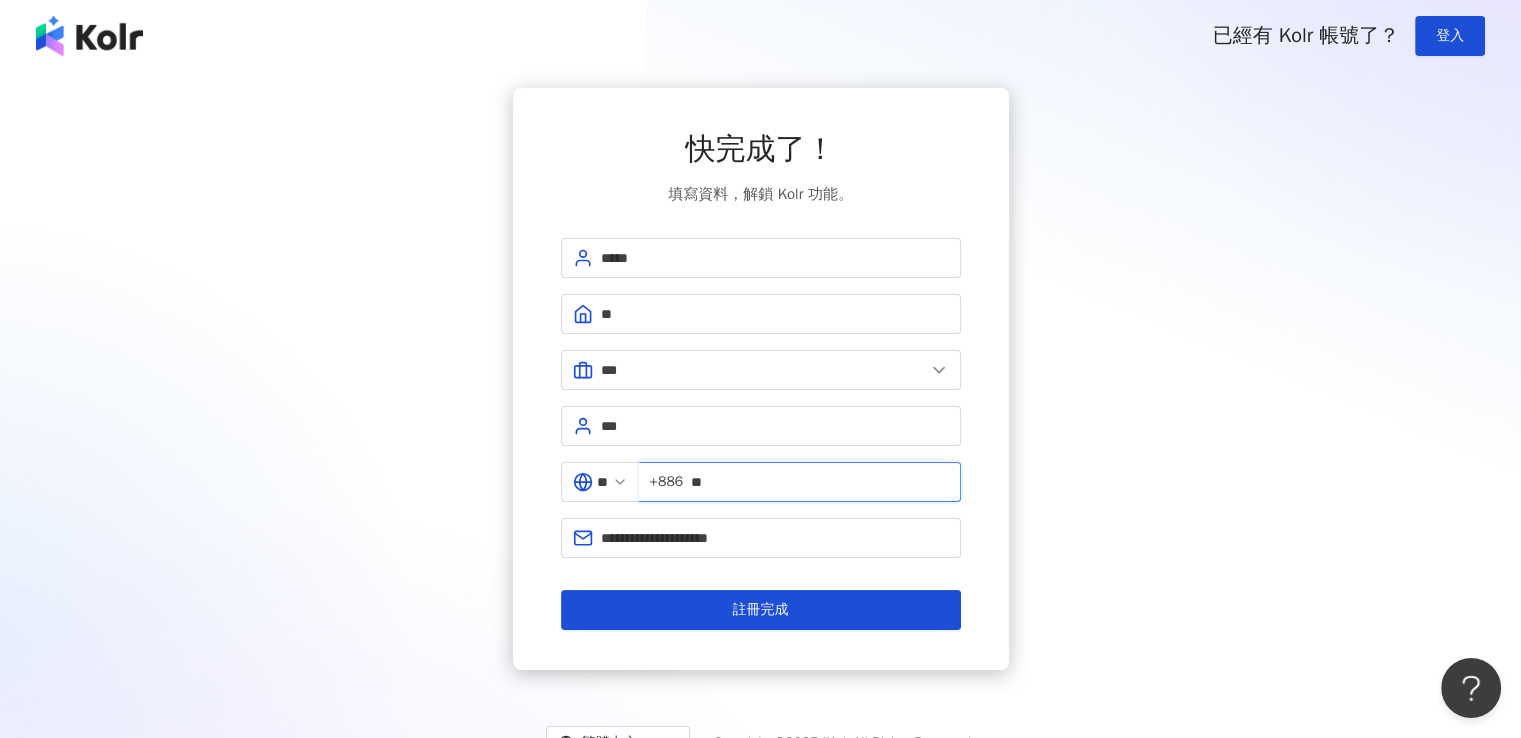 type on "*" 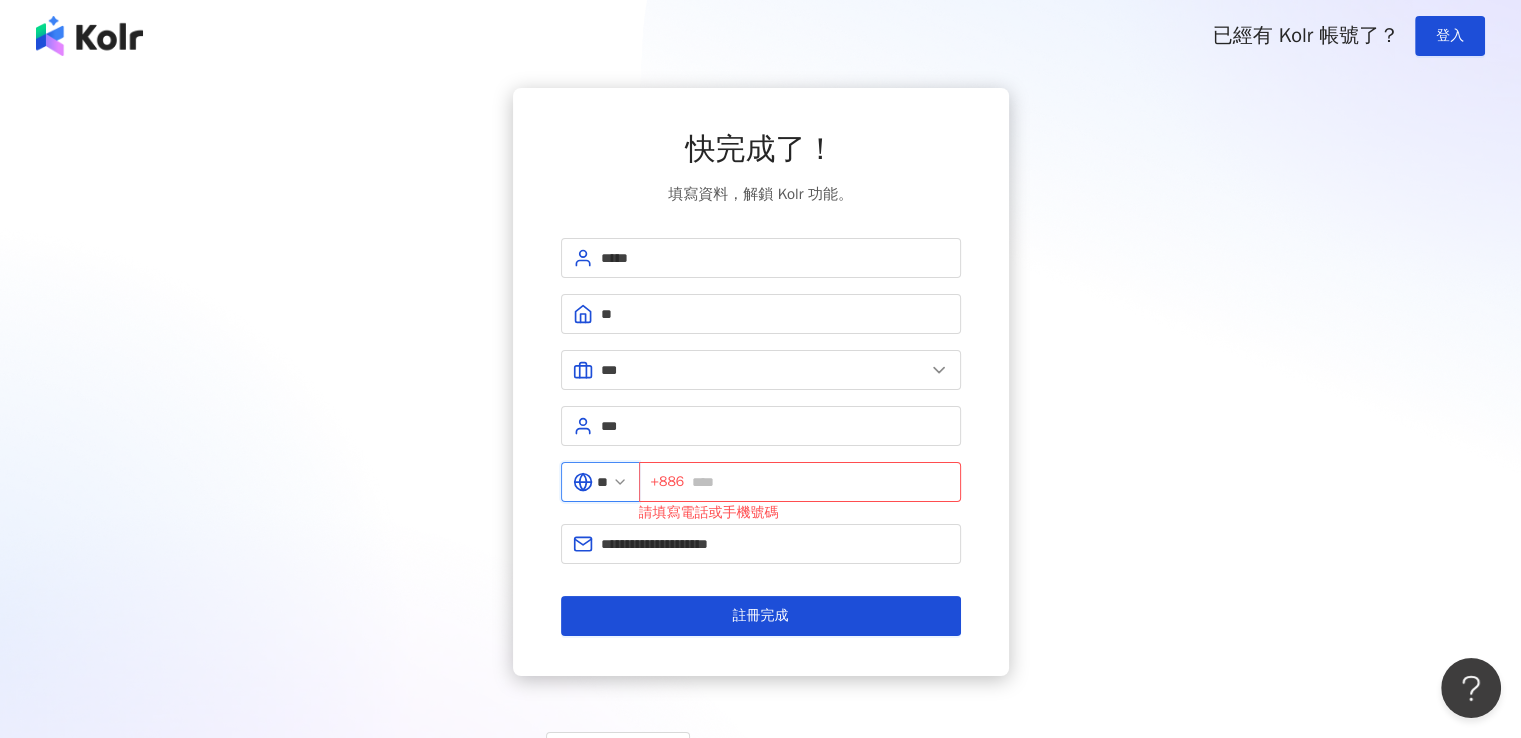 click on "**" at bounding box center (602, 482) 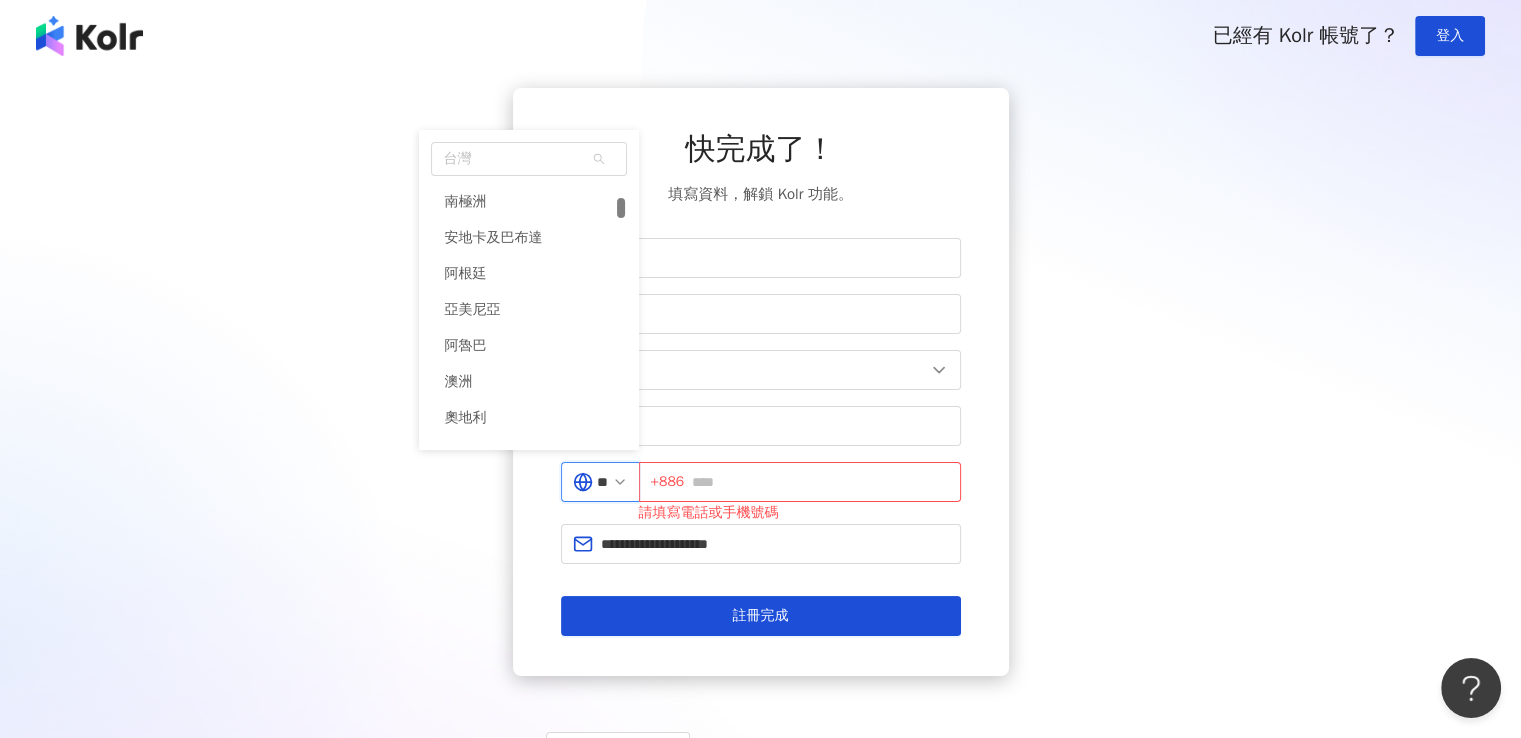 scroll, scrollTop: 677, scrollLeft: 0, axis: vertical 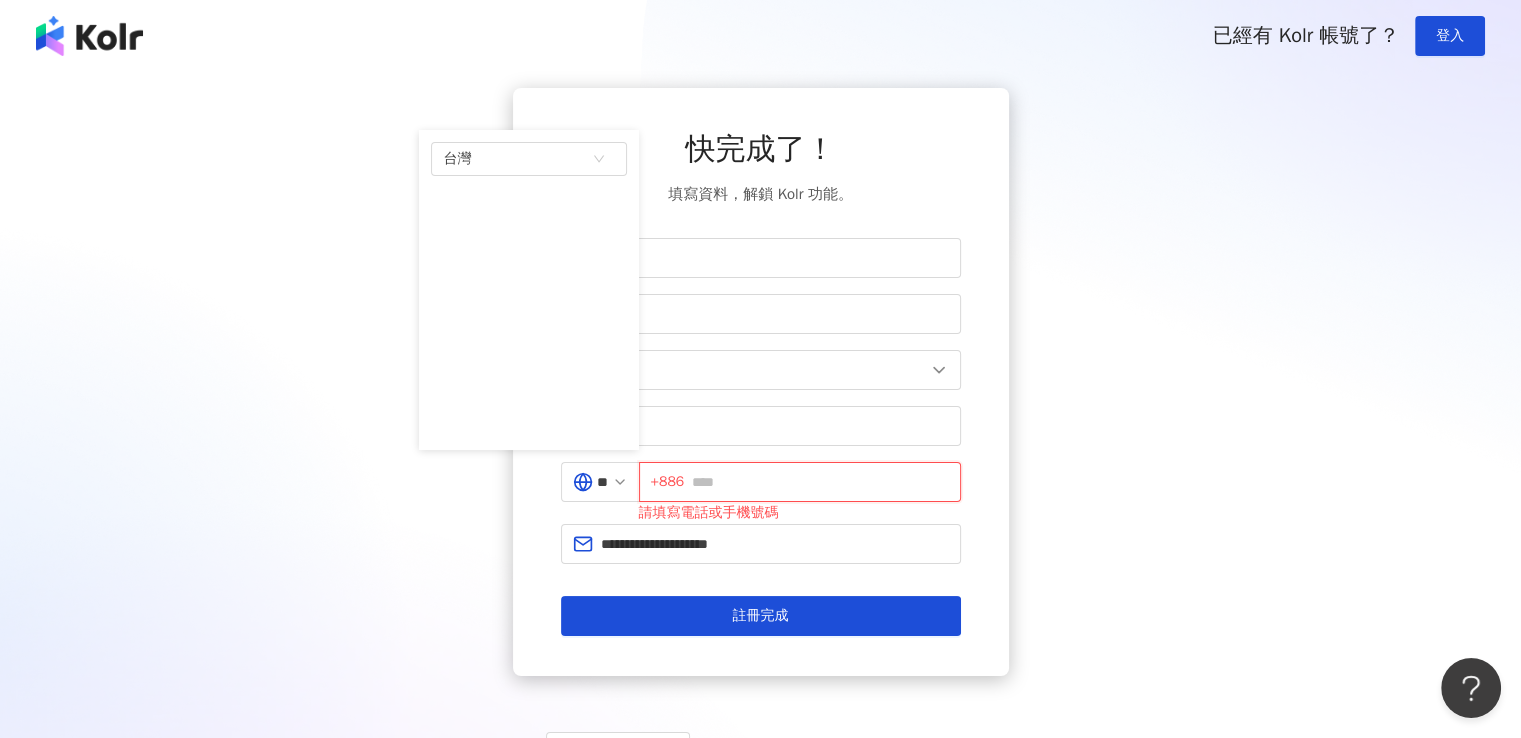click at bounding box center [820, 482] 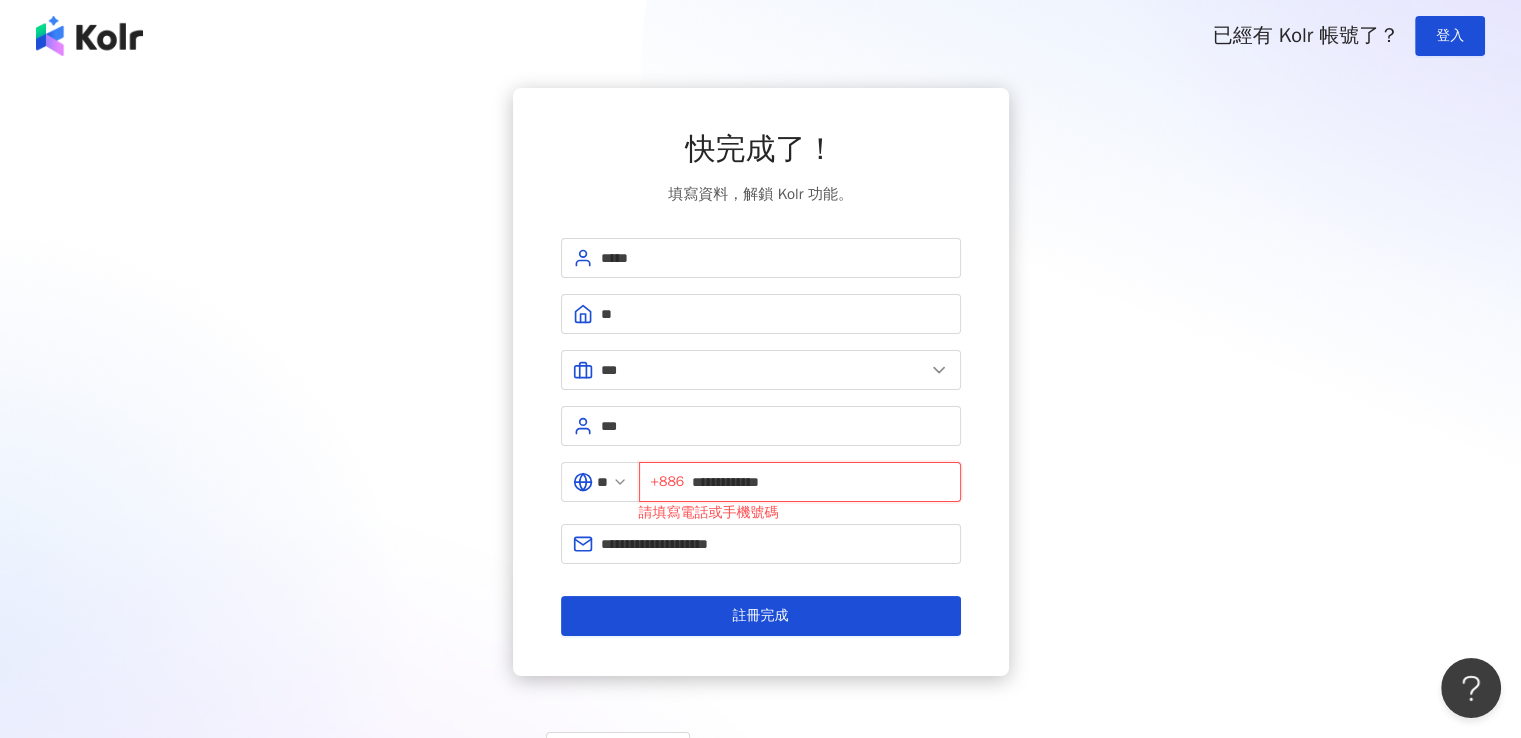 click on "**********" at bounding box center [820, 482] 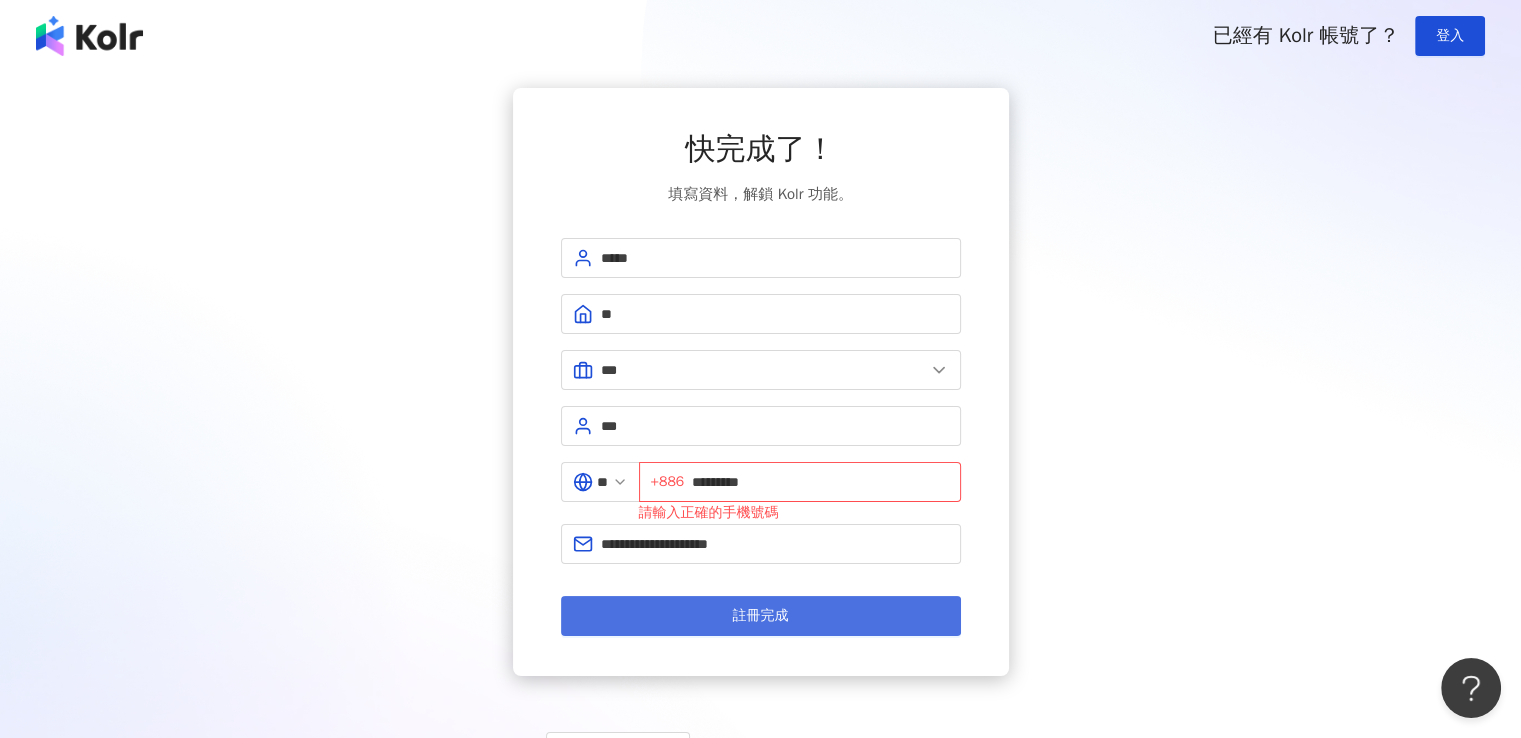 click on "註冊完成" at bounding box center (761, 616) 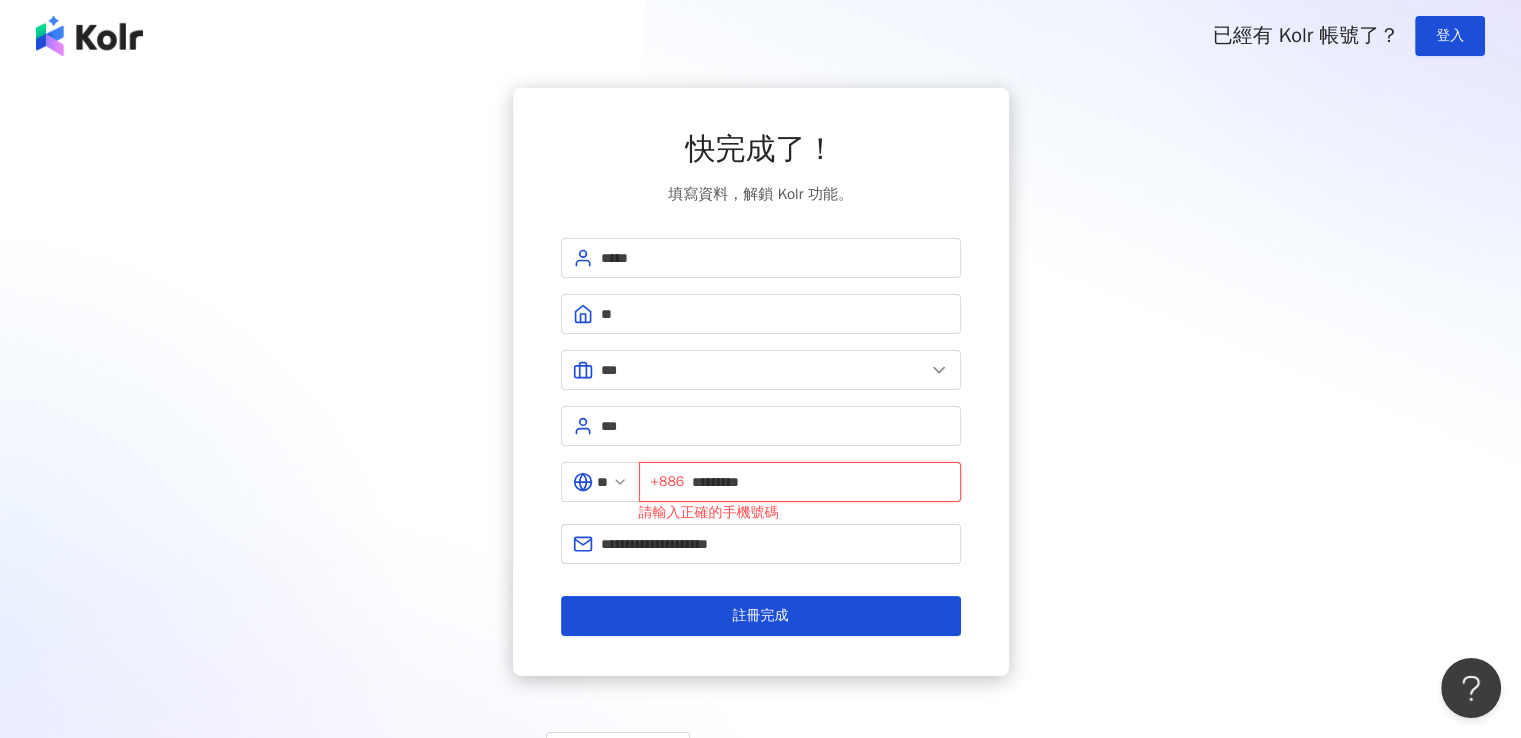click on "*********" at bounding box center (820, 482) 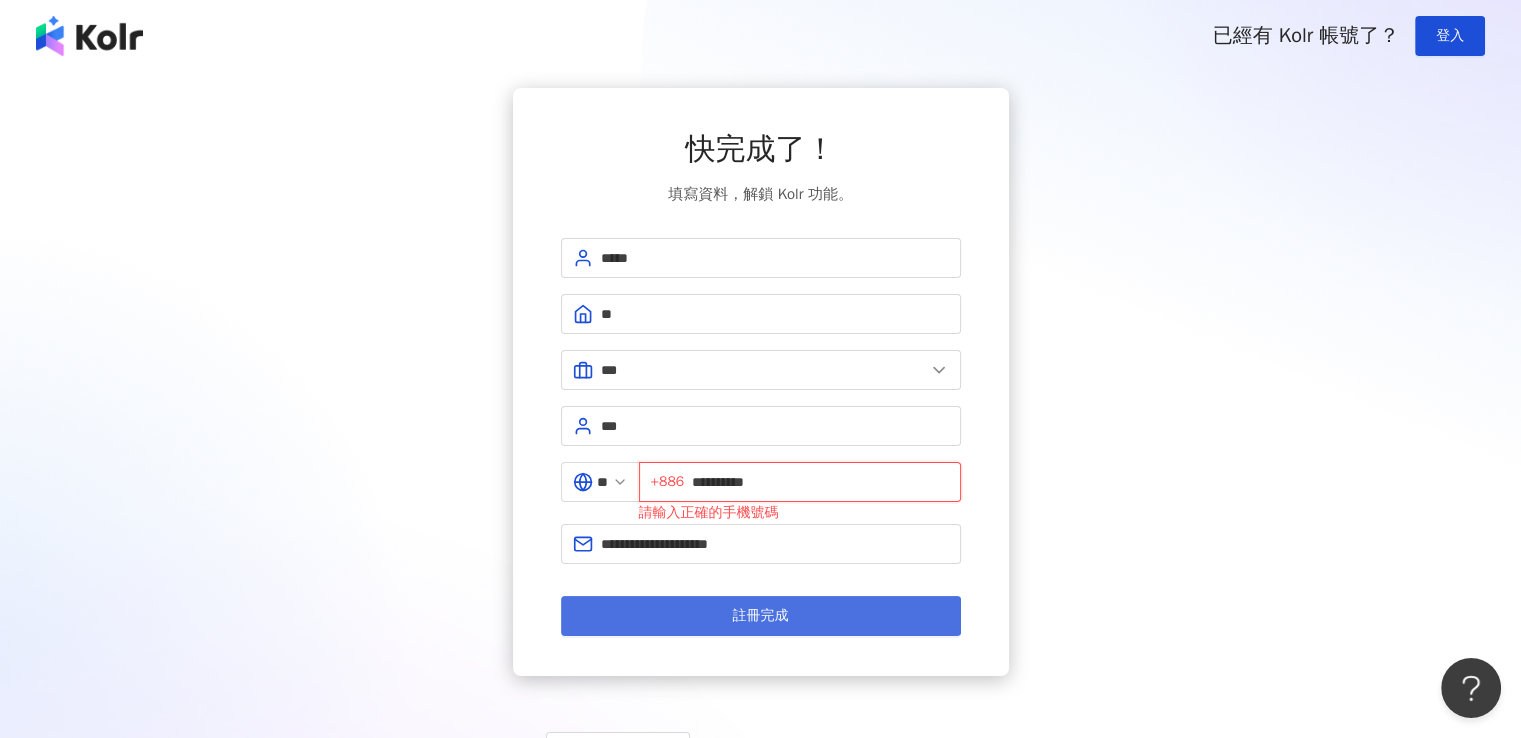 type on "**********" 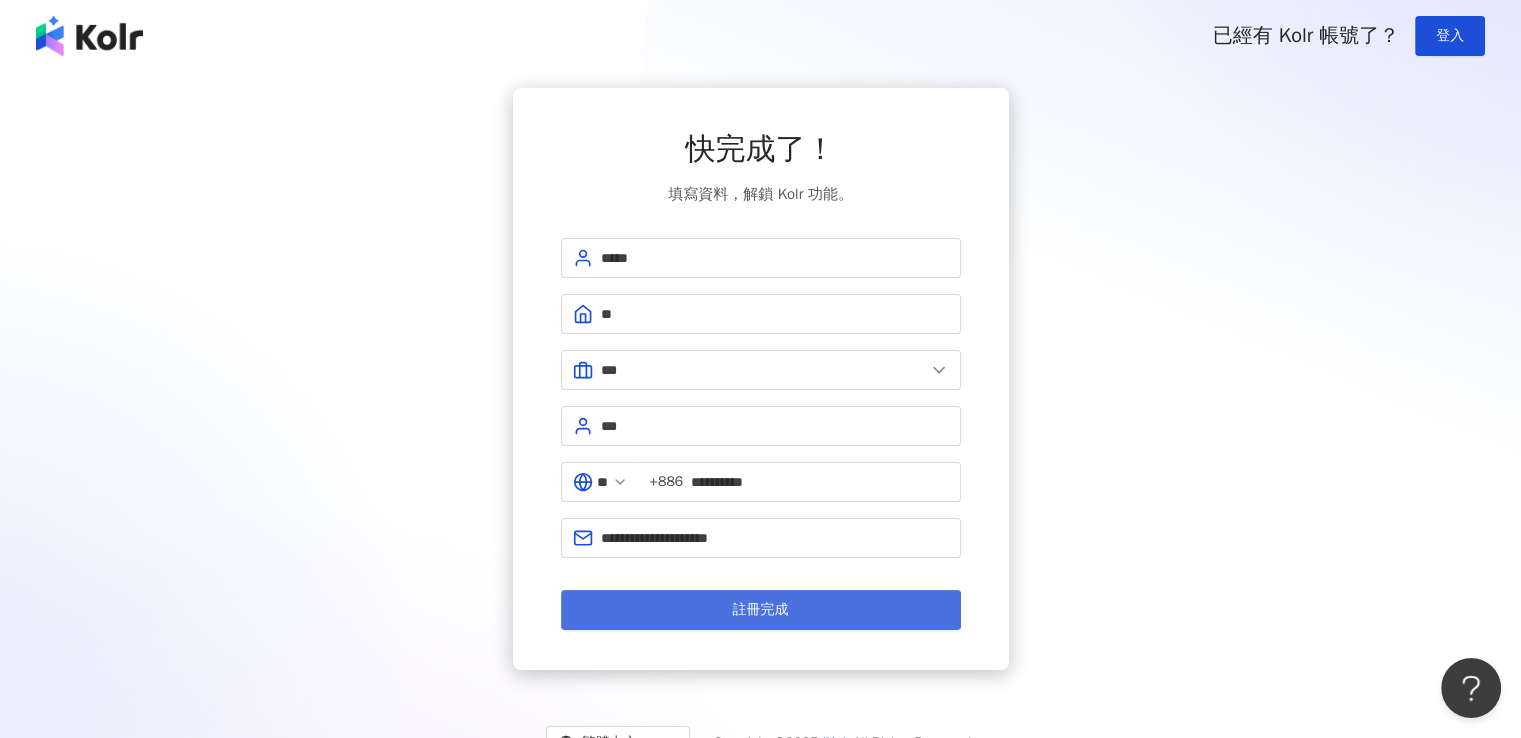 click on "註冊完成" at bounding box center [761, 610] 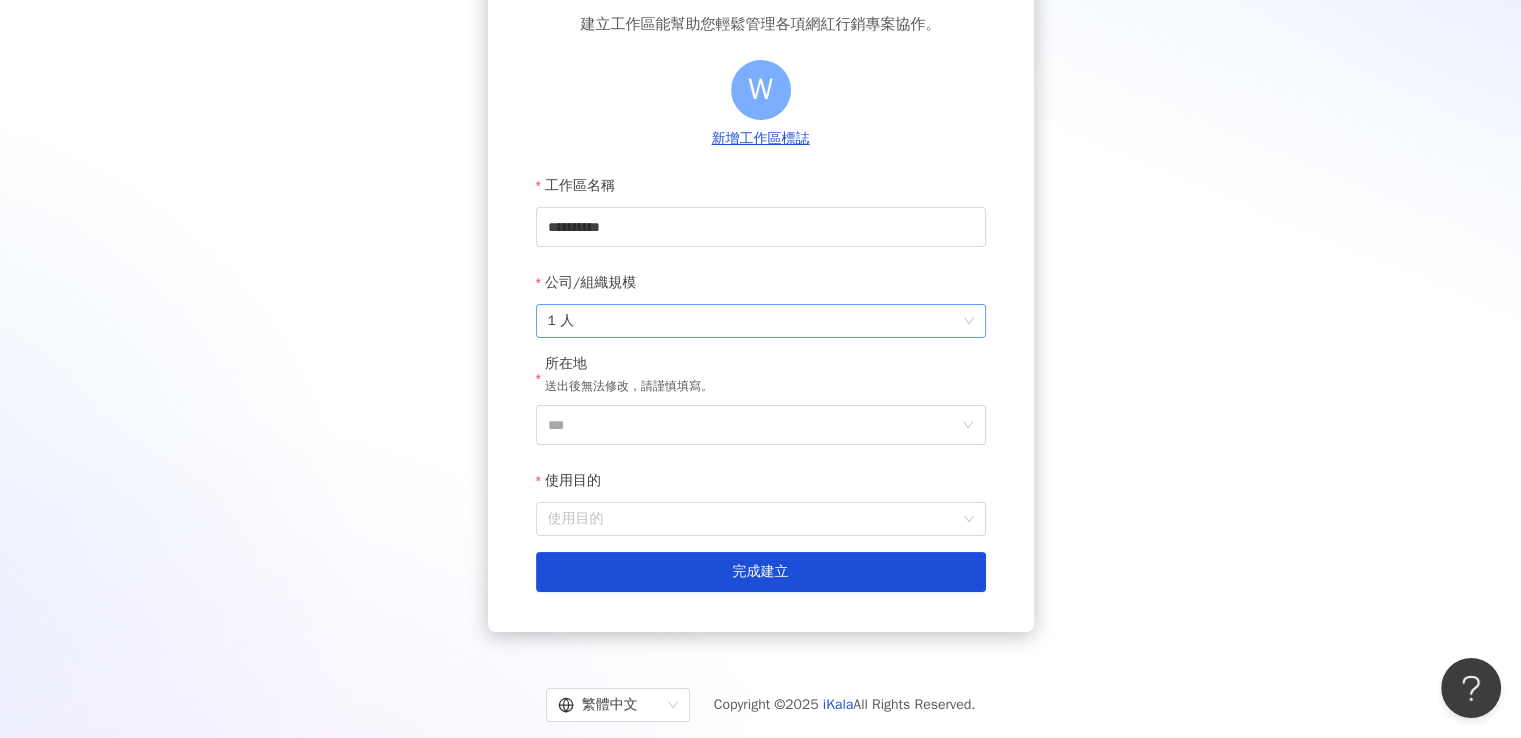 scroll, scrollTop: 208, scrollLeft: 0, axis: vertical 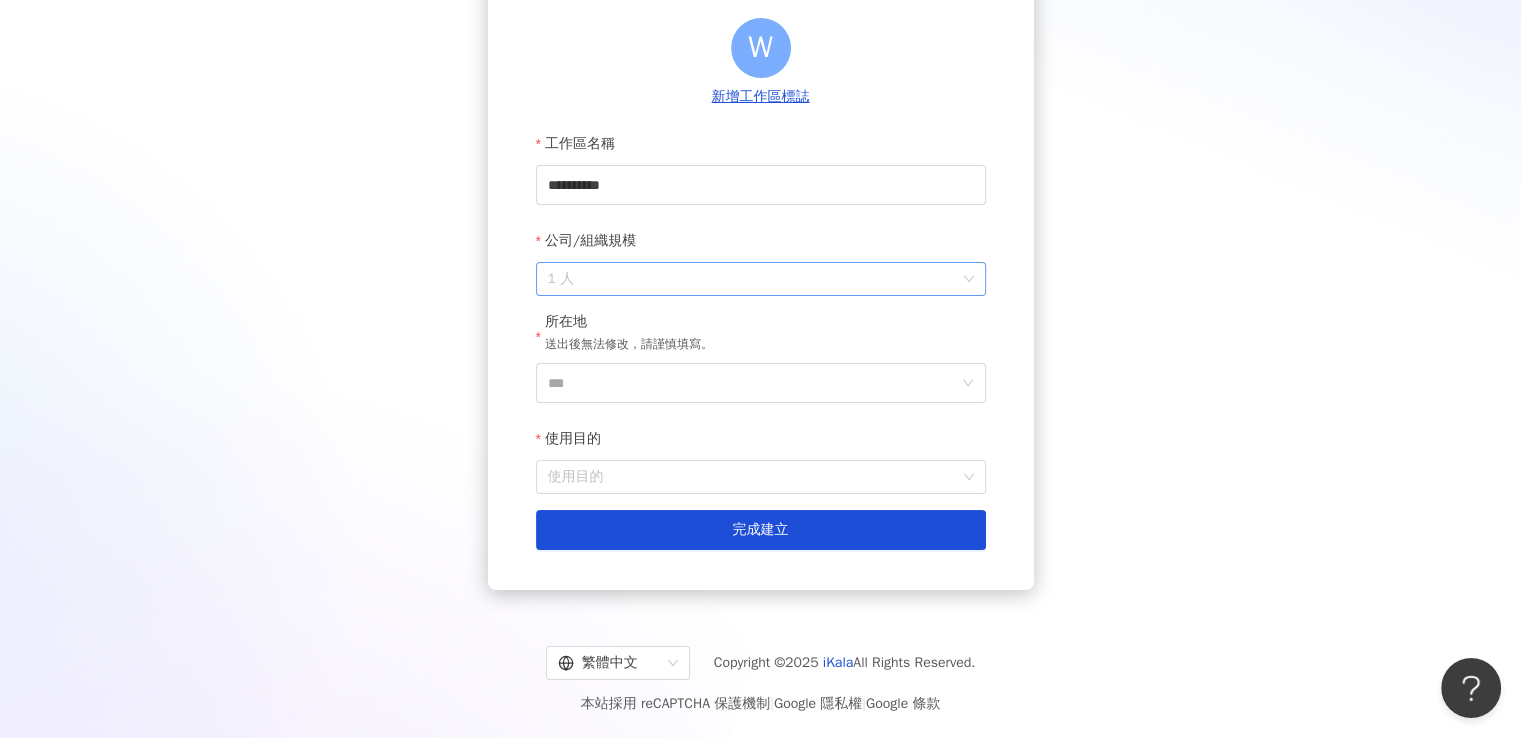 click on "1 人" at bounding box center (761, 279) 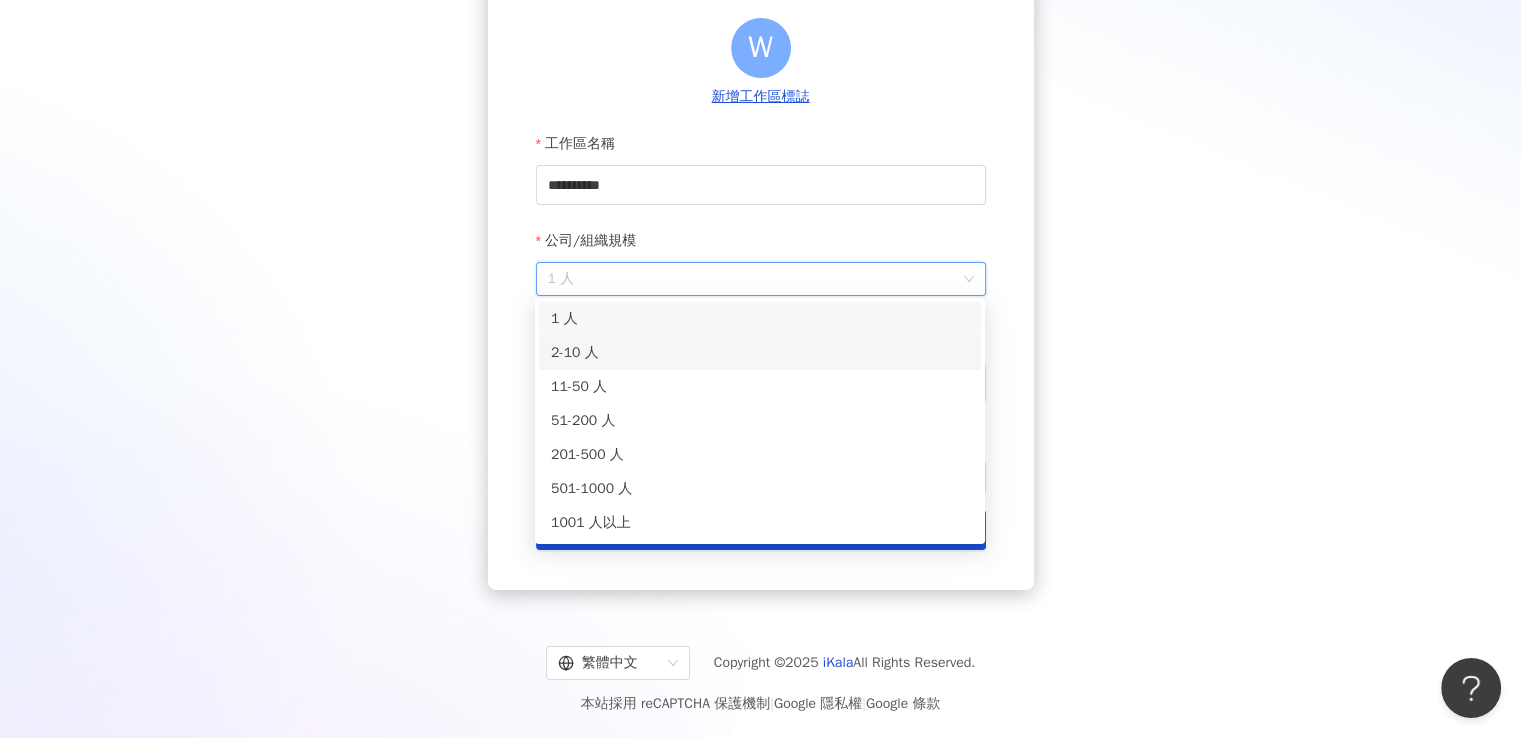 click on "2-10 人" at bounding box center (760, 353) 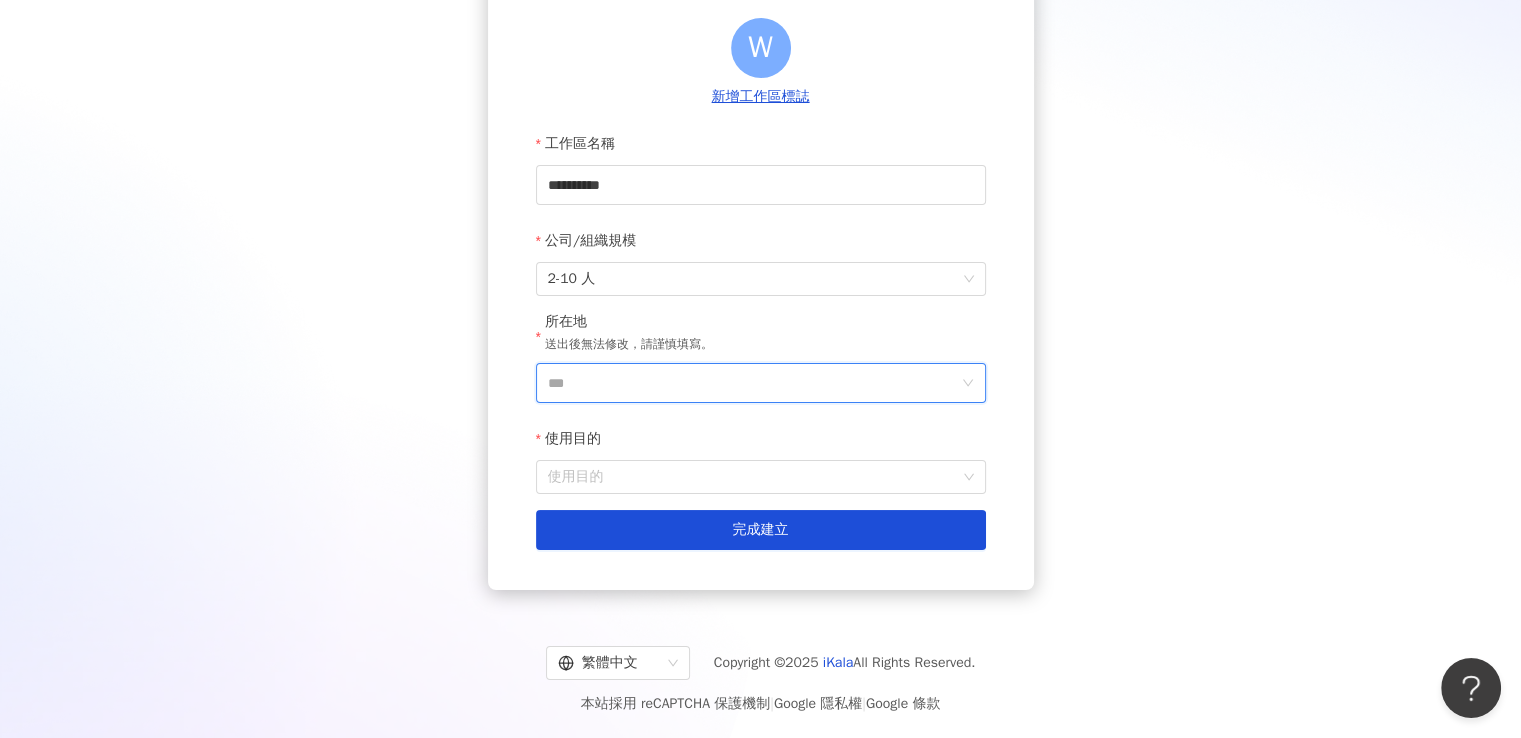 click on "***" at bounding box center (753, 383) 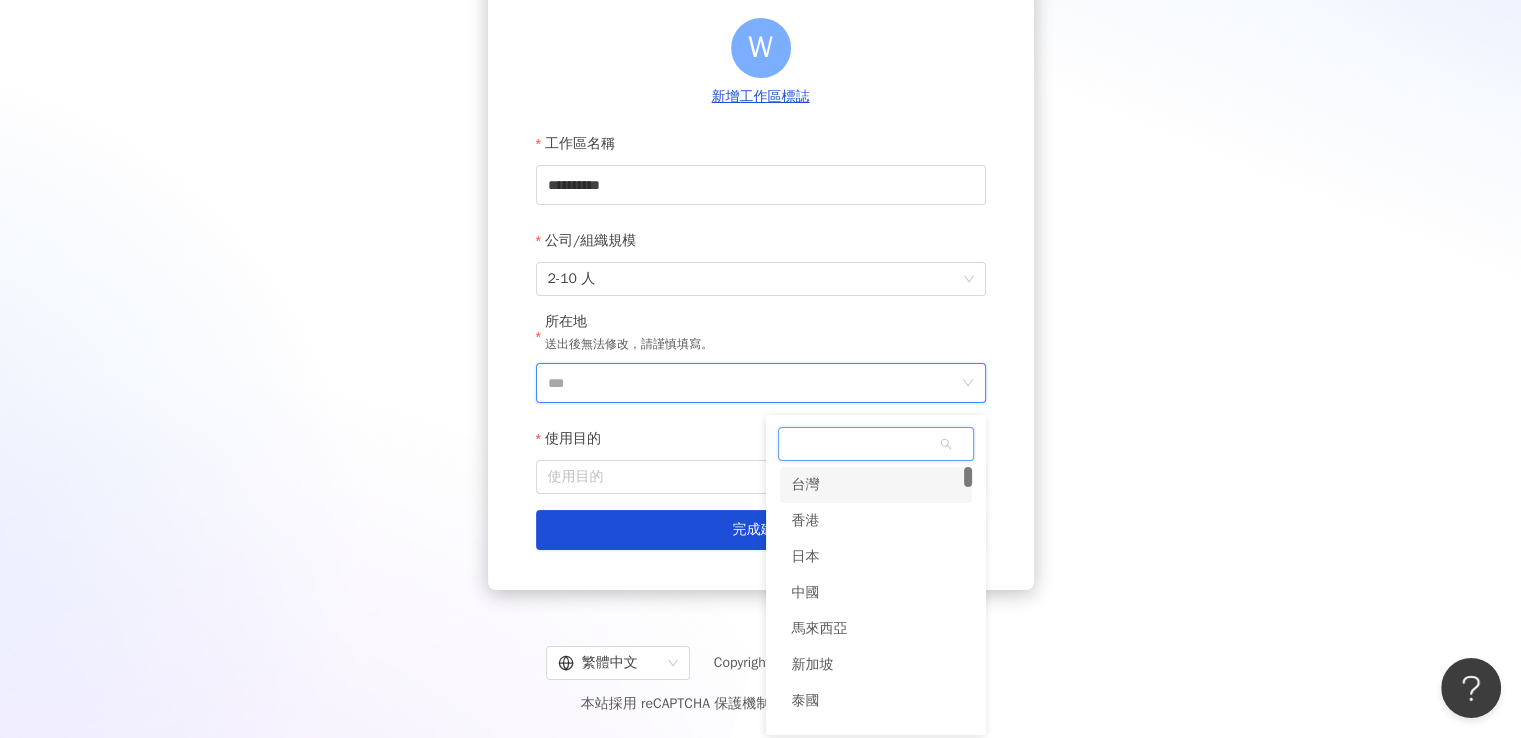click on "台灣" at bounding box center (876, 485) 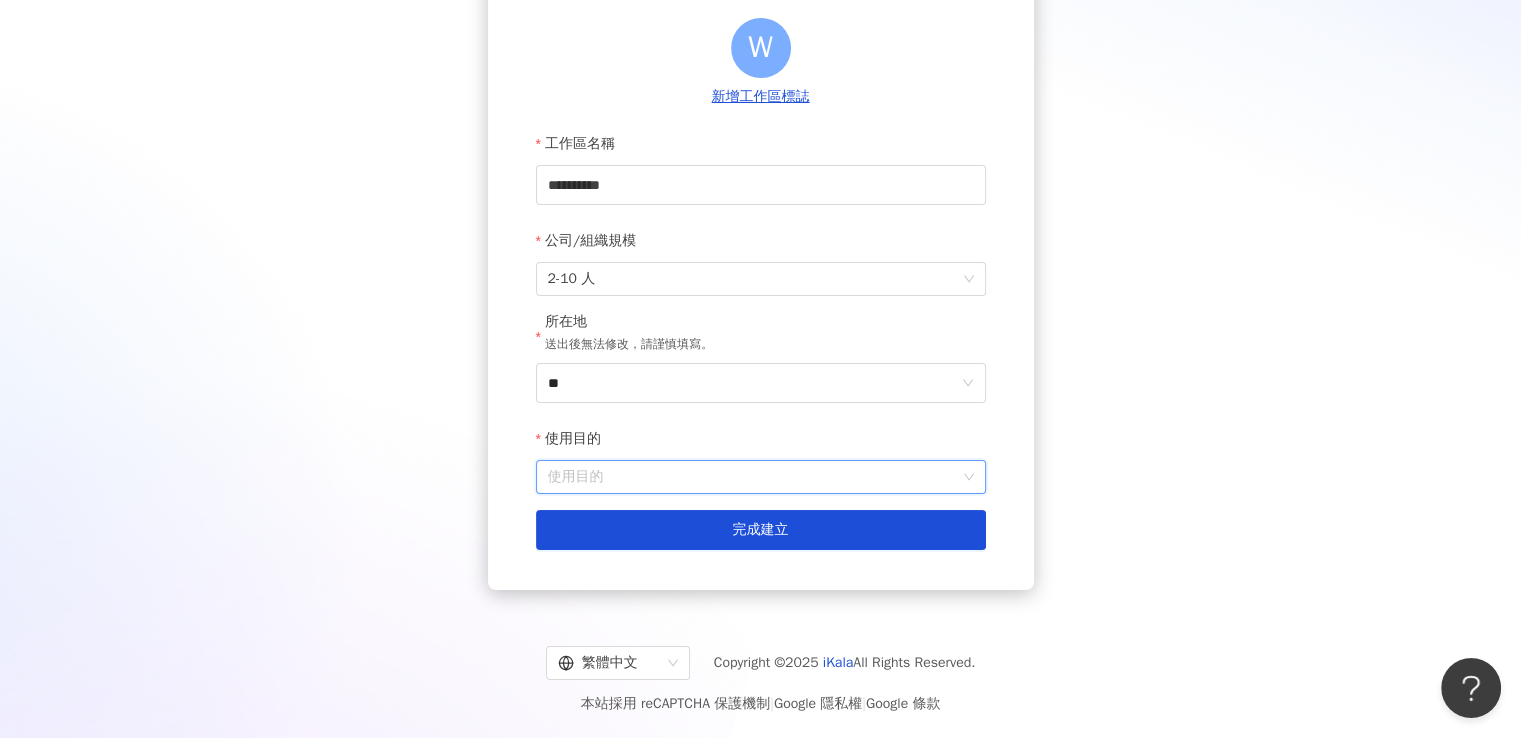 click on "使用目的" at bounding box center (761, 477) 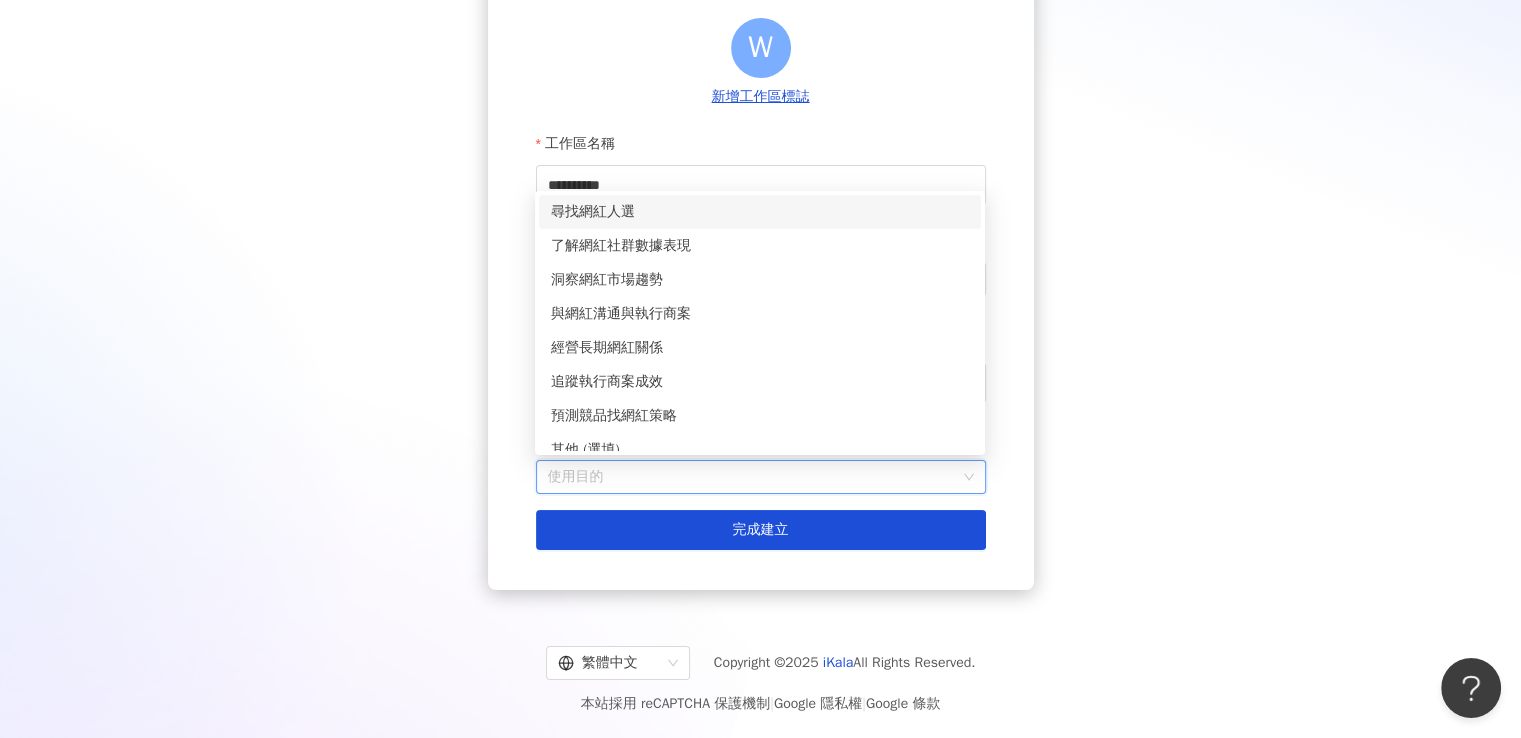 click on "尋找網紅人選" at bounding box center [760, 212] 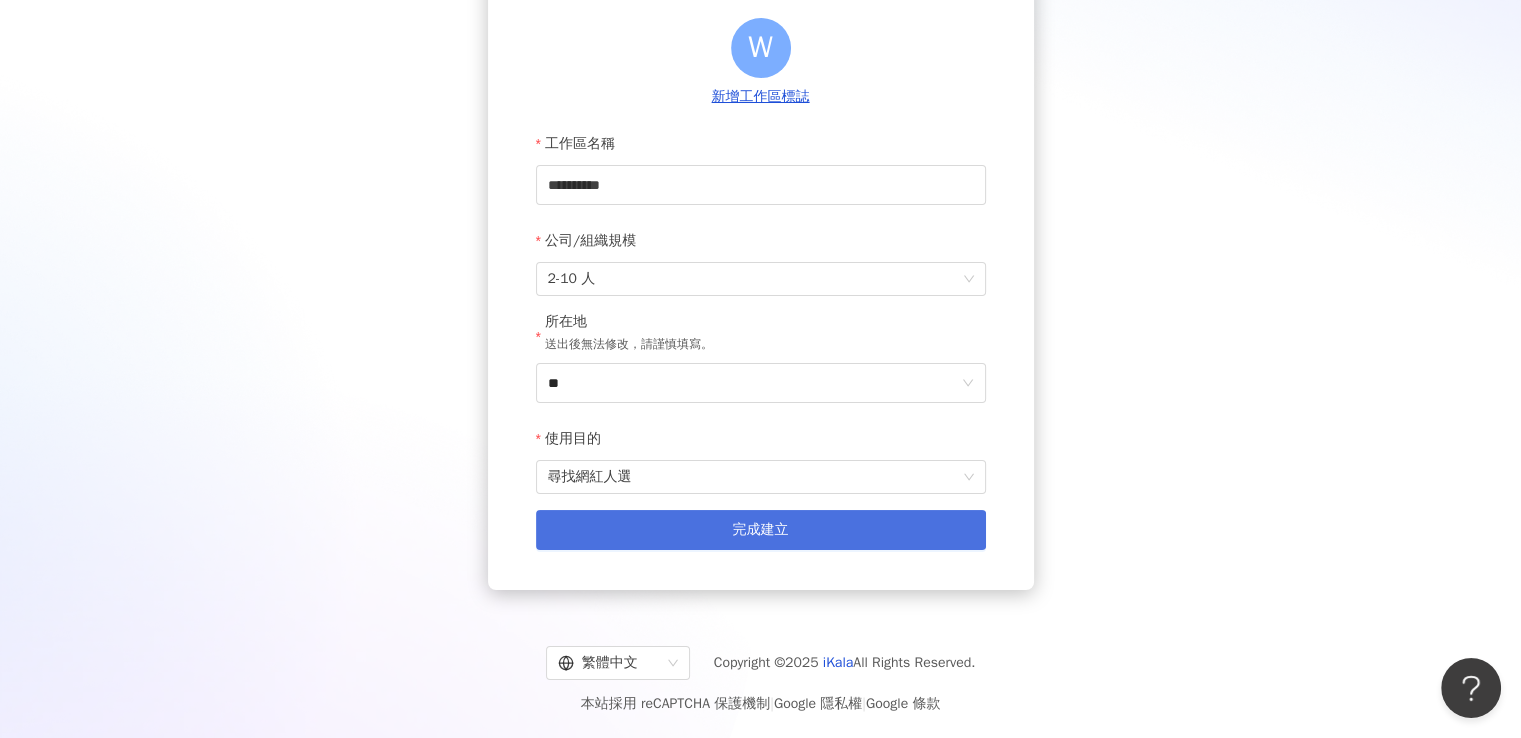 click on "完成建立" at bounding box center [761, 530] 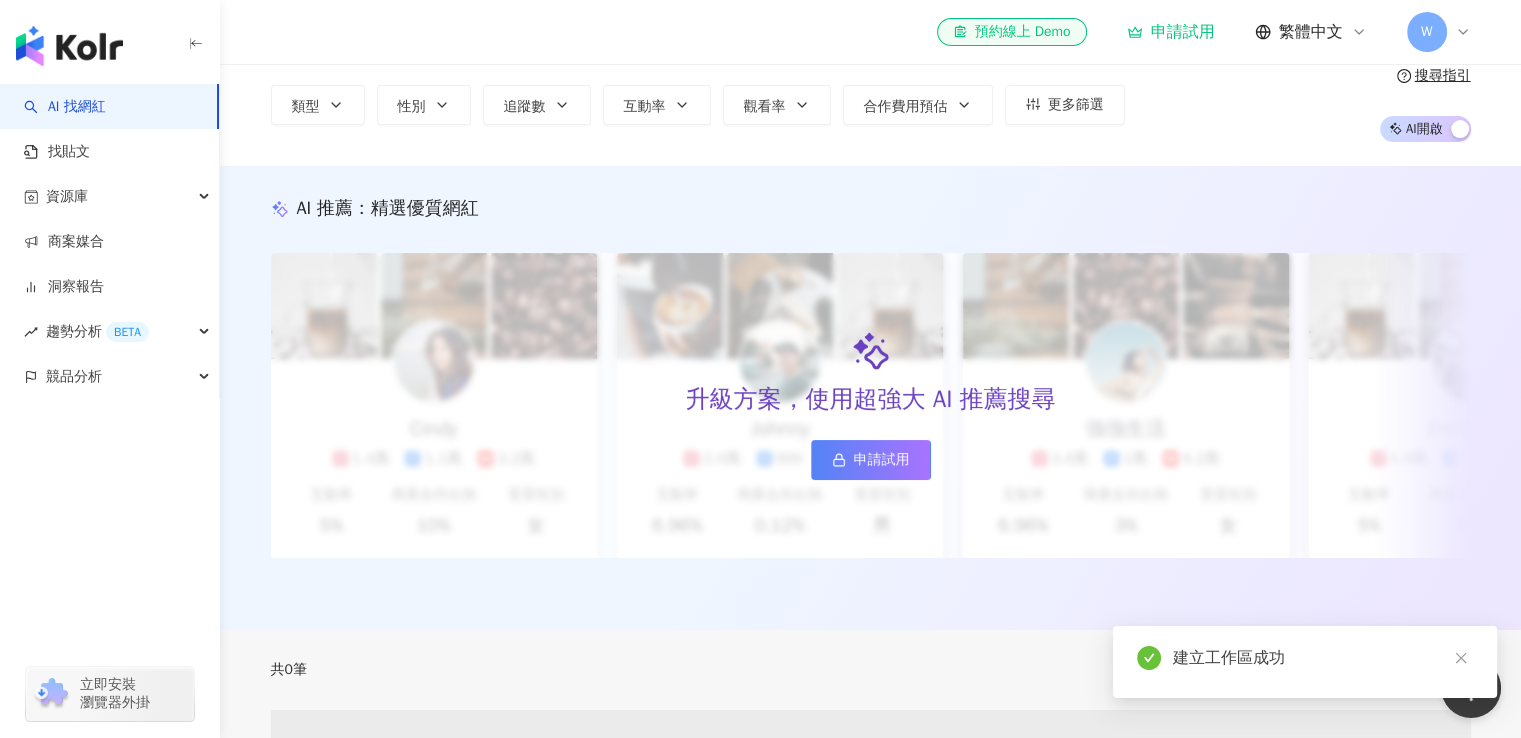 scroll, scrollTop: 0, scrollLeft: 0, axis: both 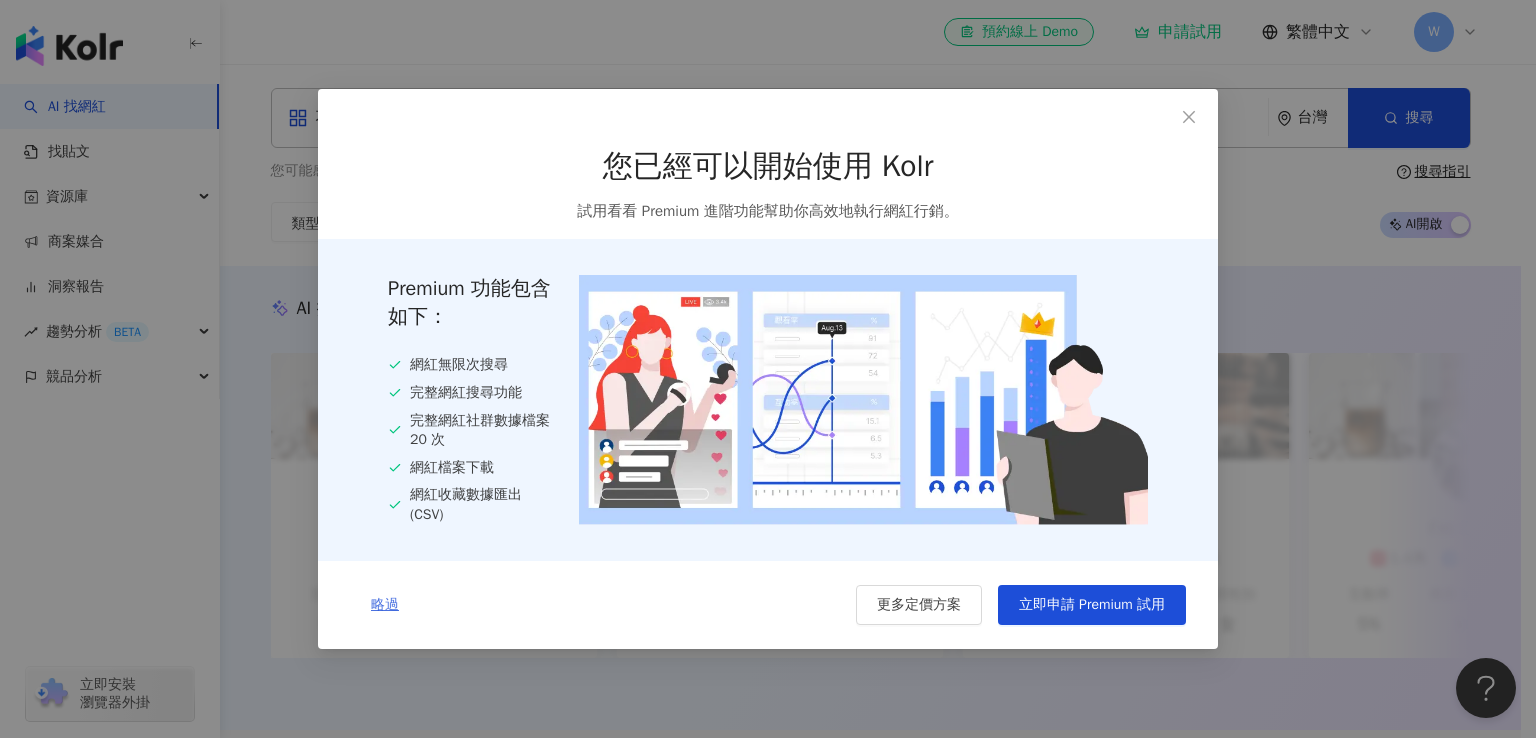 click on "略過" at bounding box center (385, 605) 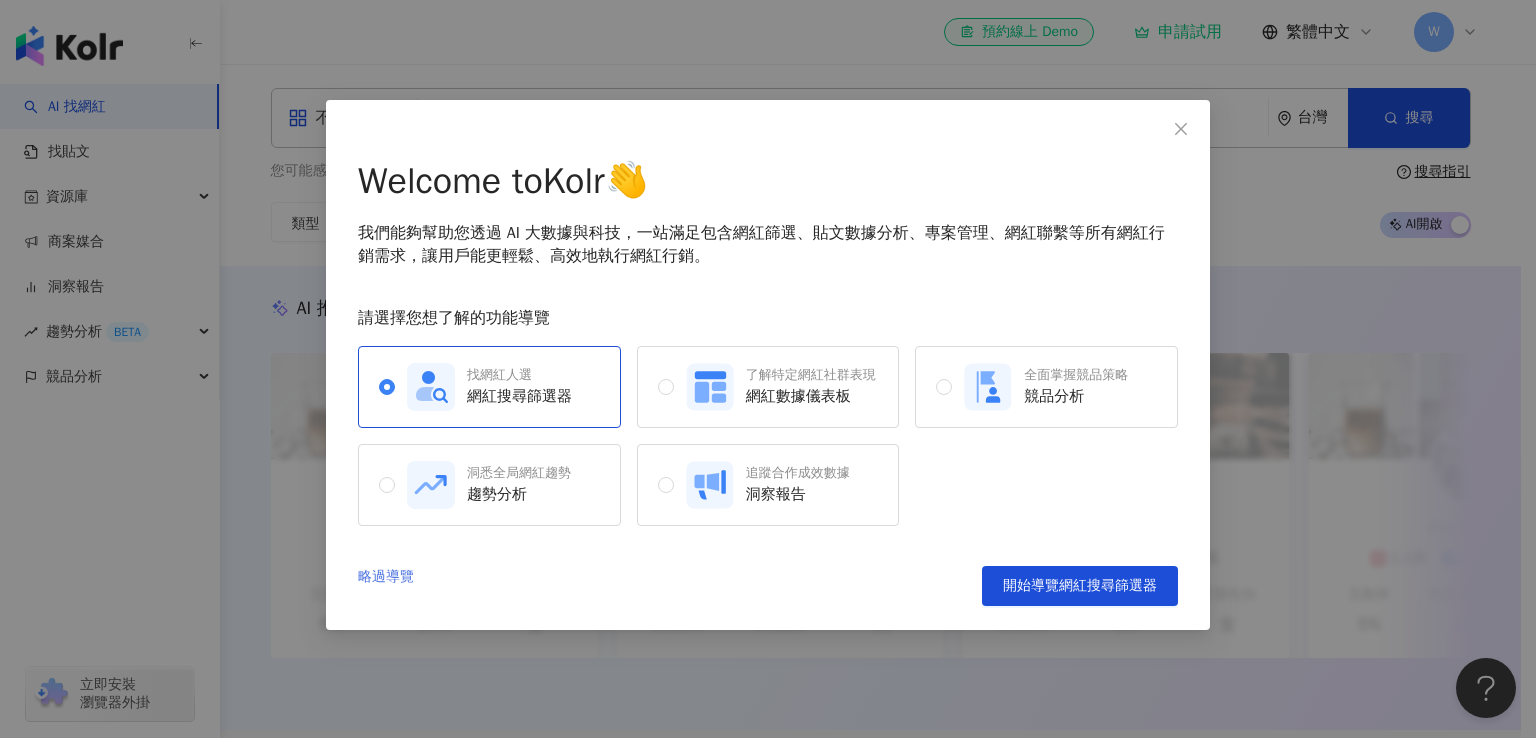 click on "略過導覽" at bounding box center [386, 586] 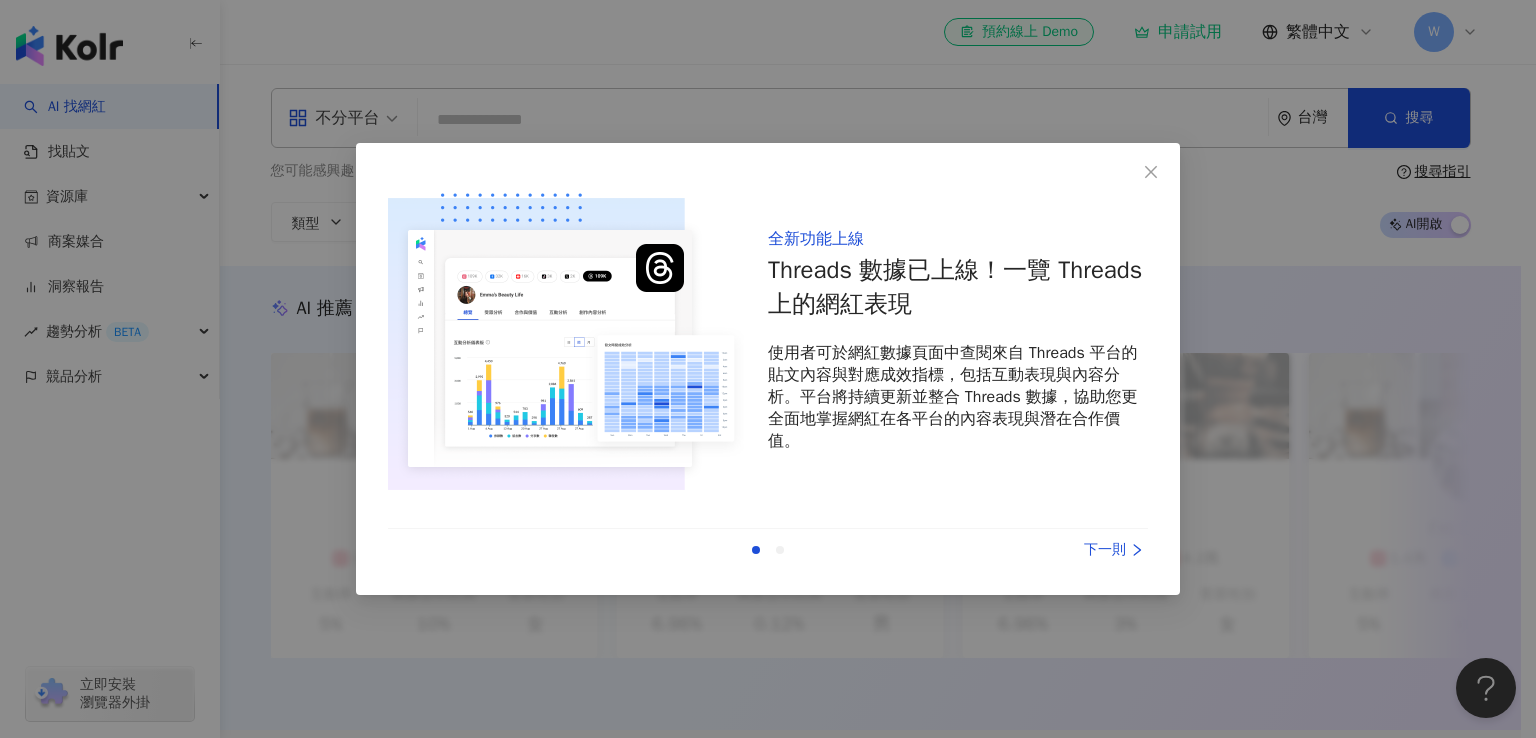 click on "下一則" at bounding box center [1073, 550] 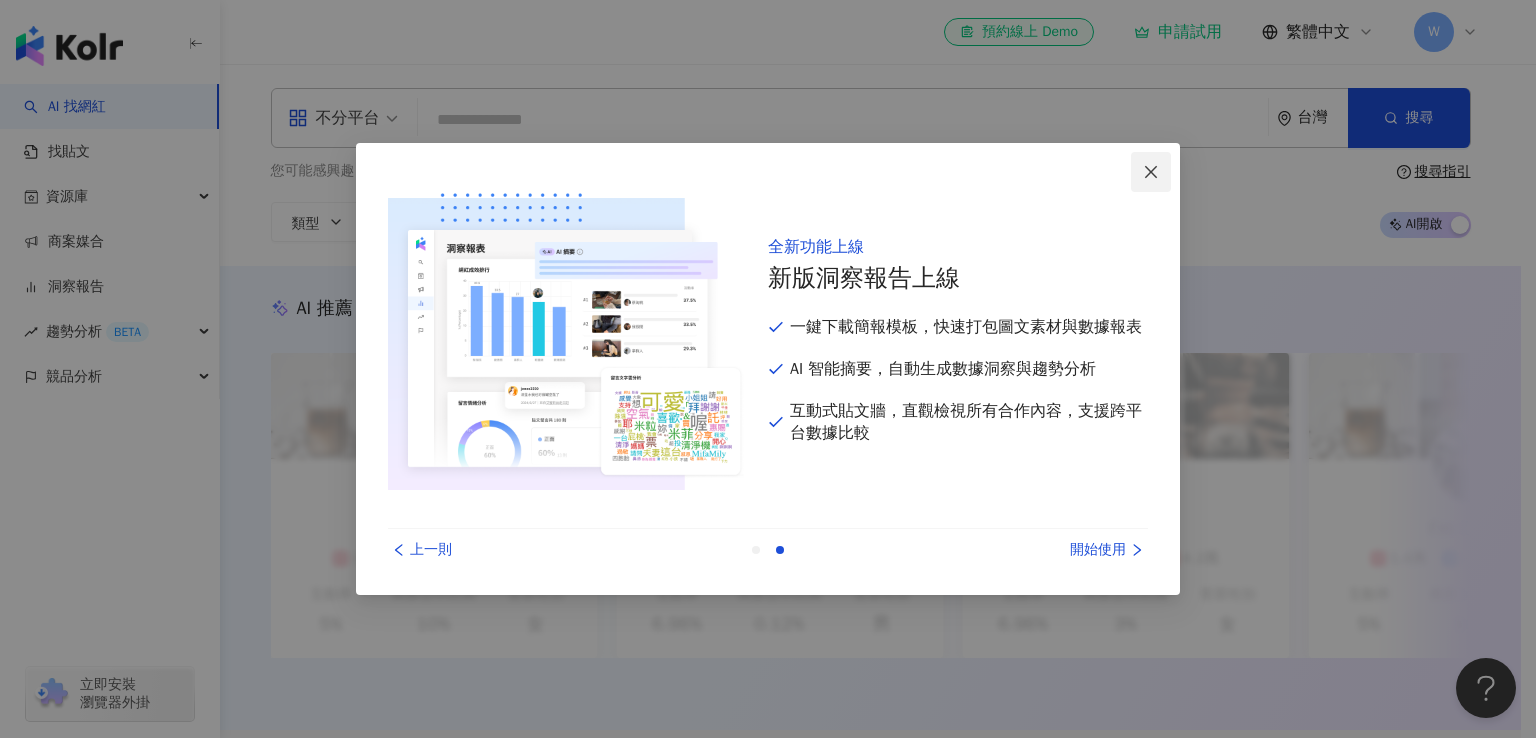 click at bounding box center [1151, 172] 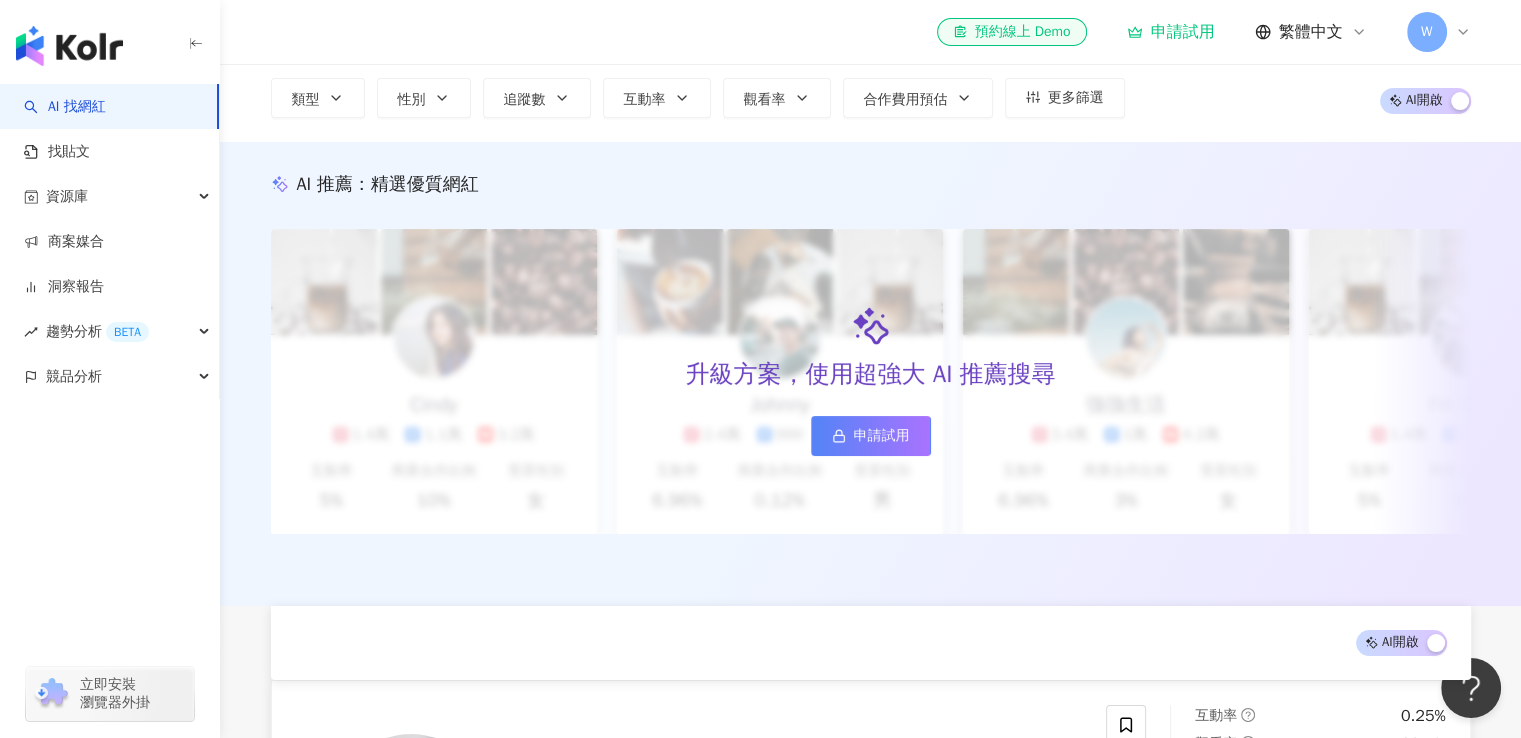 scroll, scrollTop: 0, scrollLeft: 0, axis: both 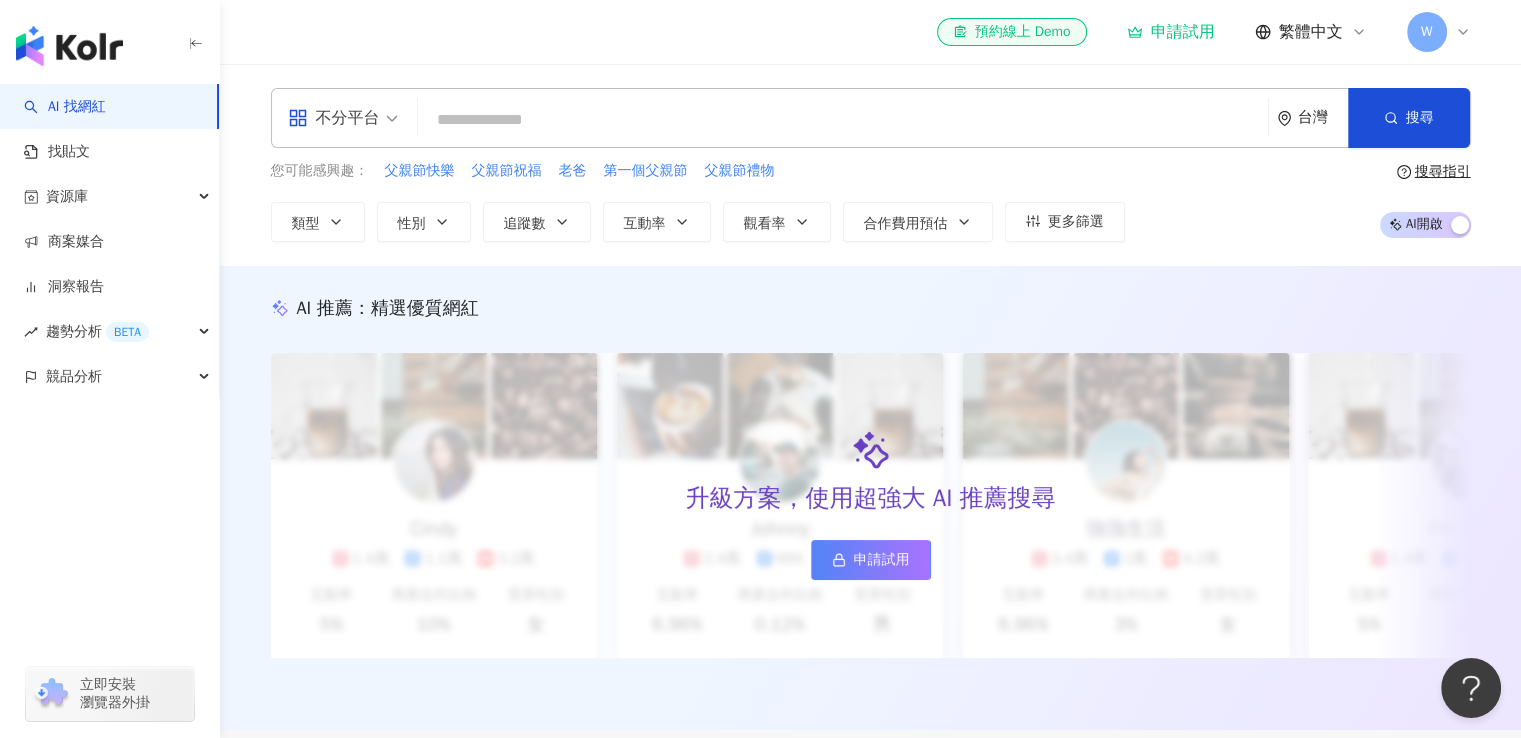 click at bounding box center (843, 120) 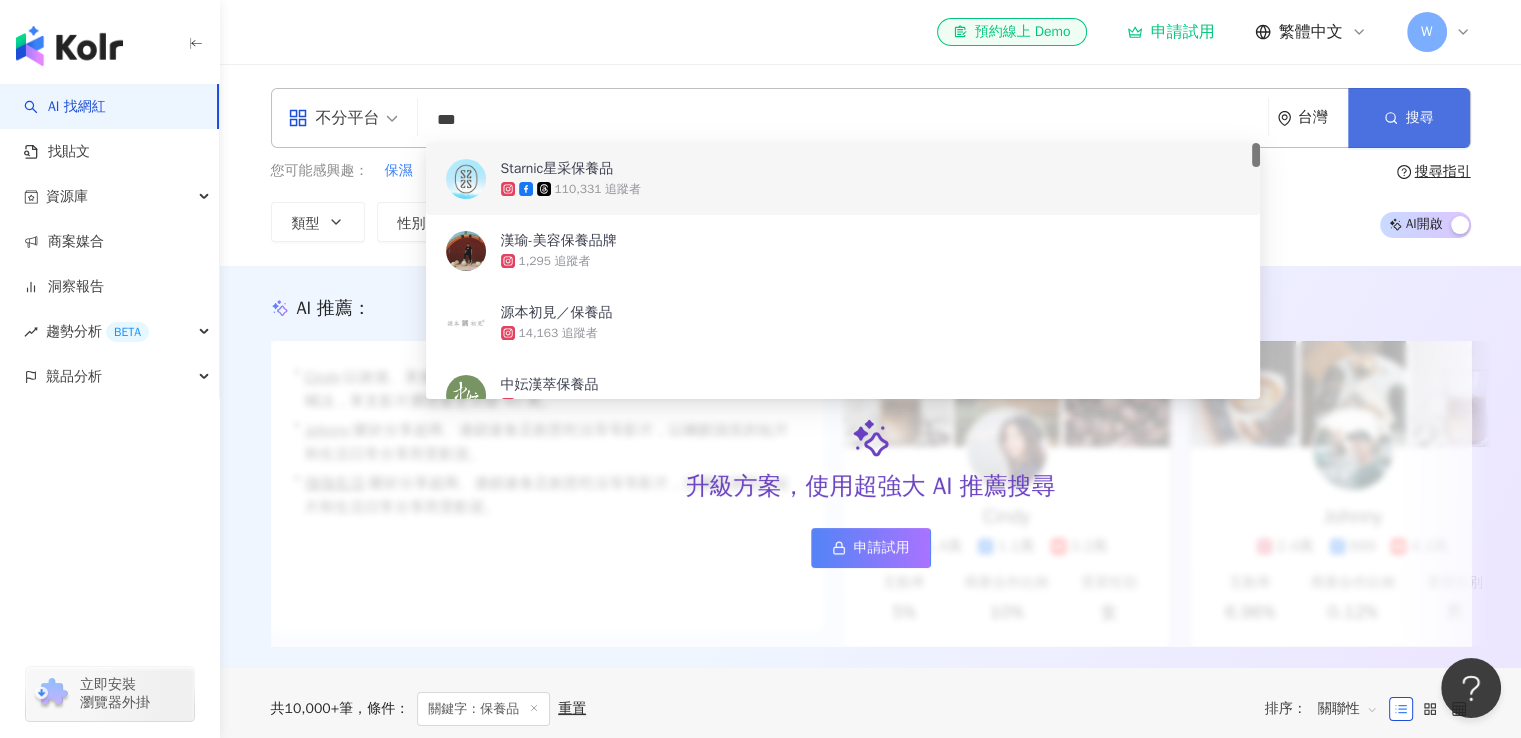 type on "***" 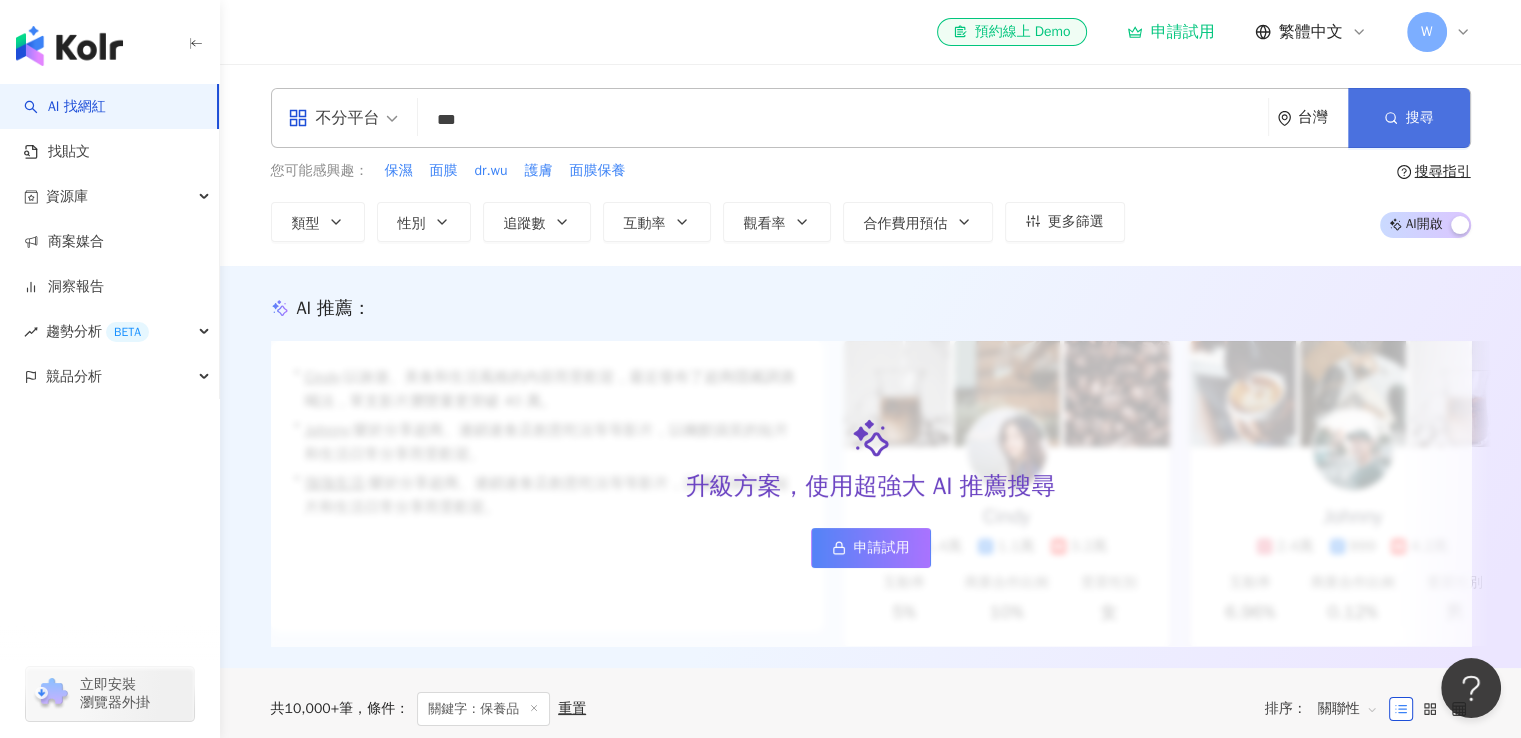 click on "搜尋" at bounding box center (1420, 118) 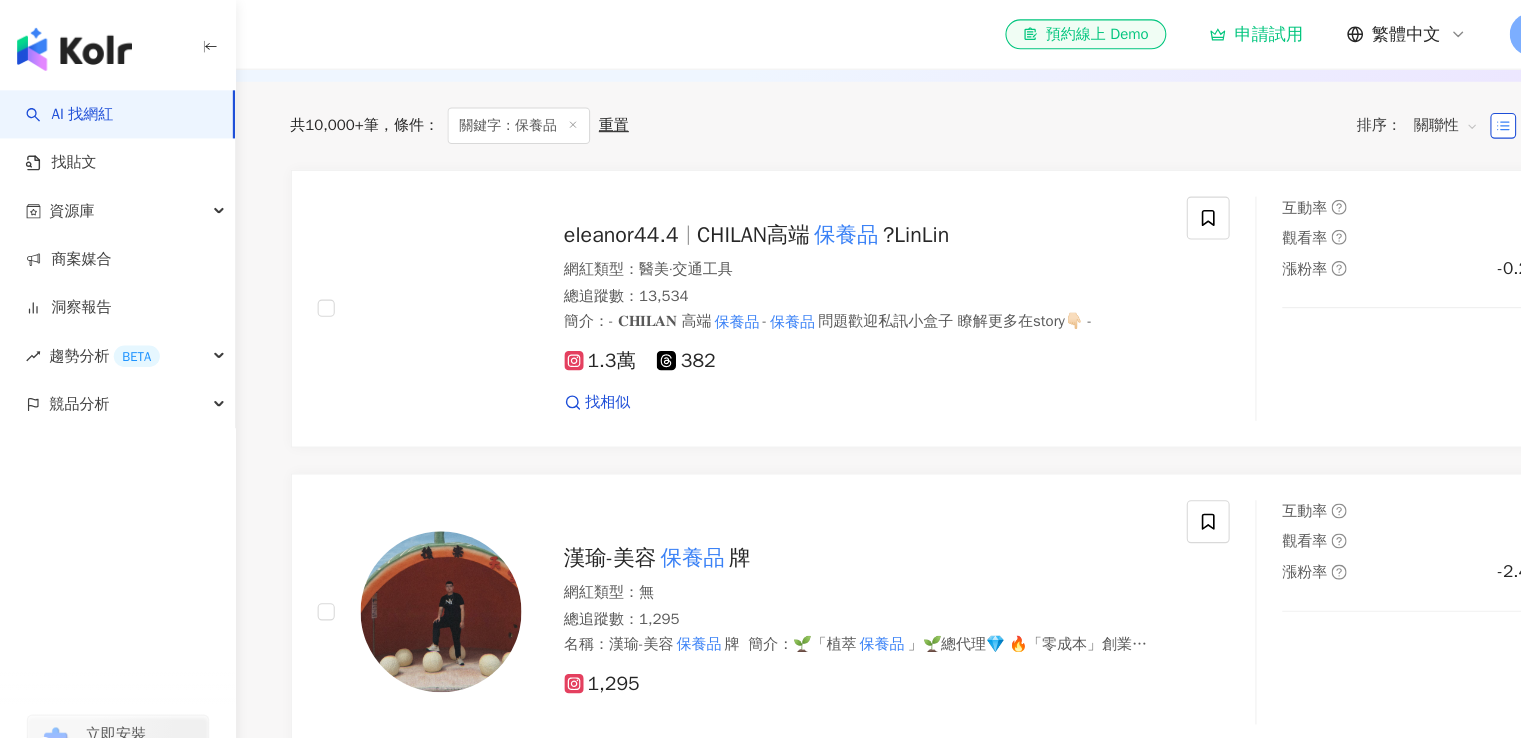 scroll, scrollTop: 573, scrollLeft: 0, axis: vertical 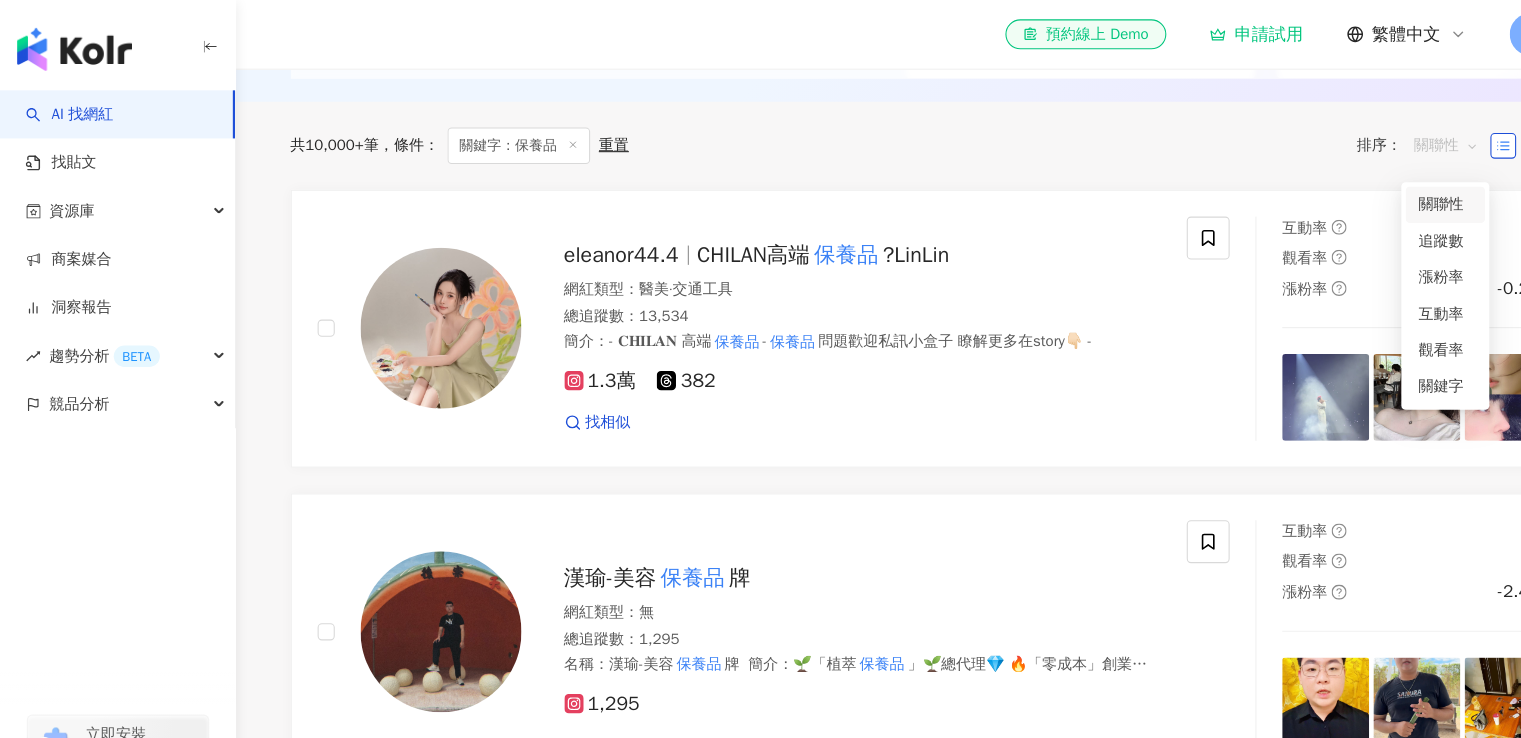 click on "關聯性" at bounding box center (1348, 136) 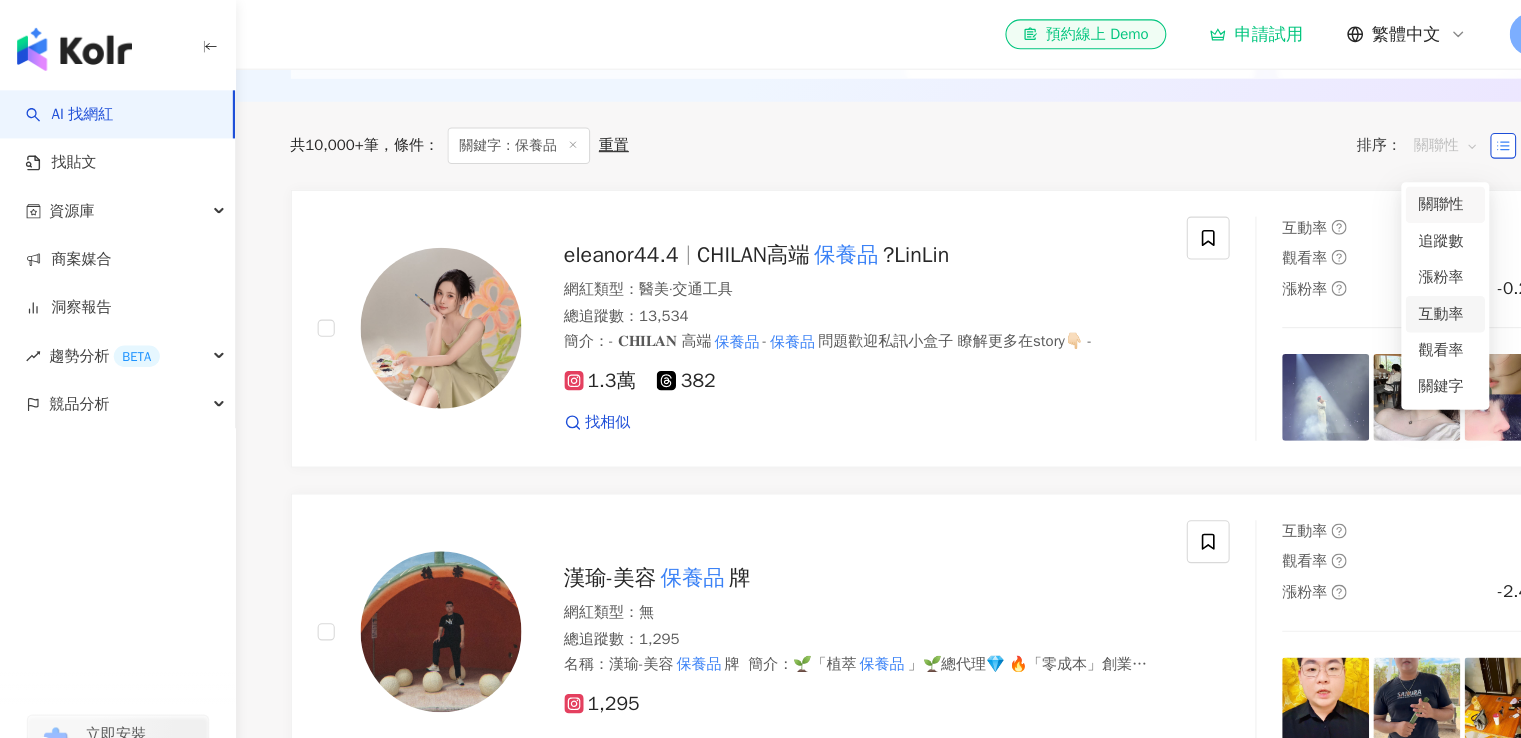 click on "互動率" at bounding box center (1347, 293) 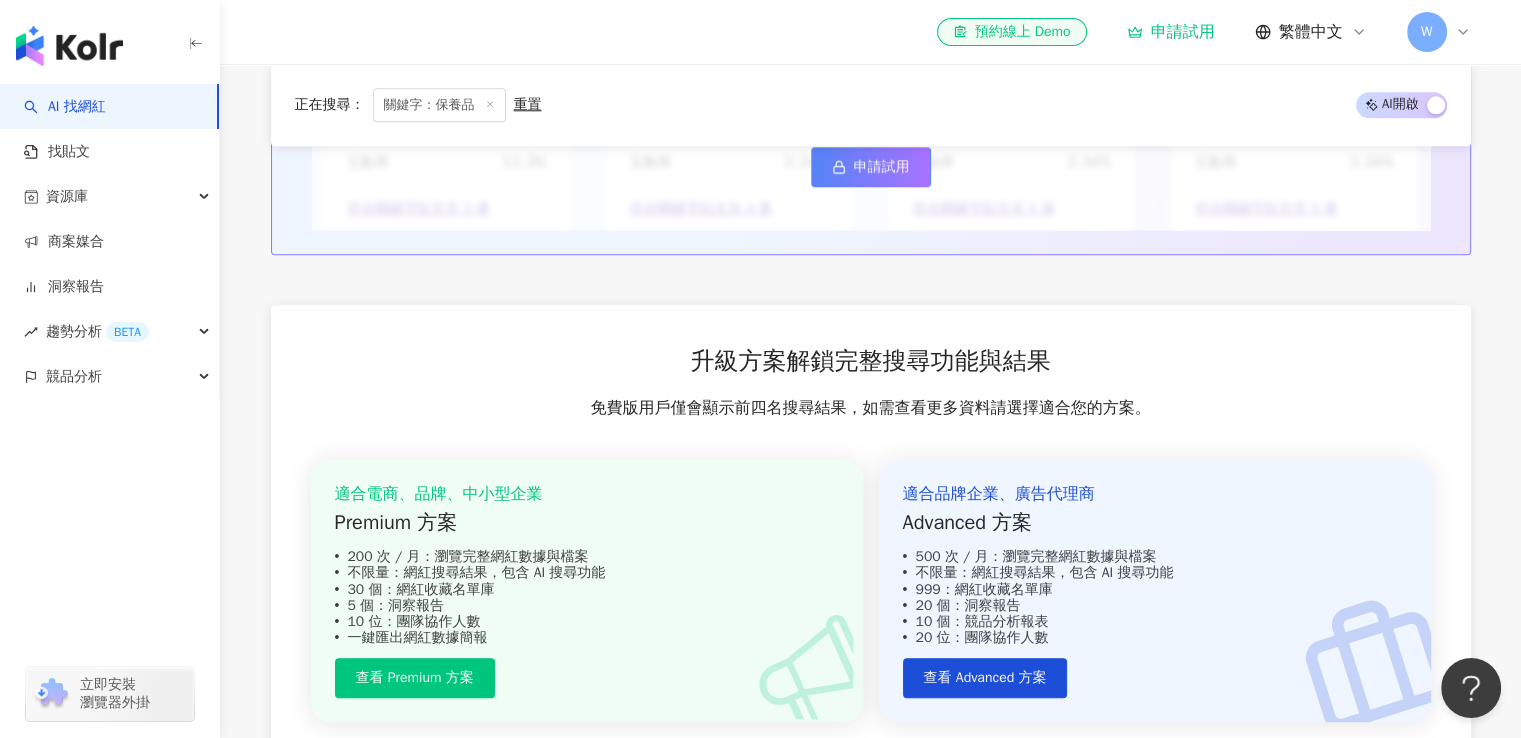 scroll, scrollTop: 2395, scrollLeft: 0, axis: vertical 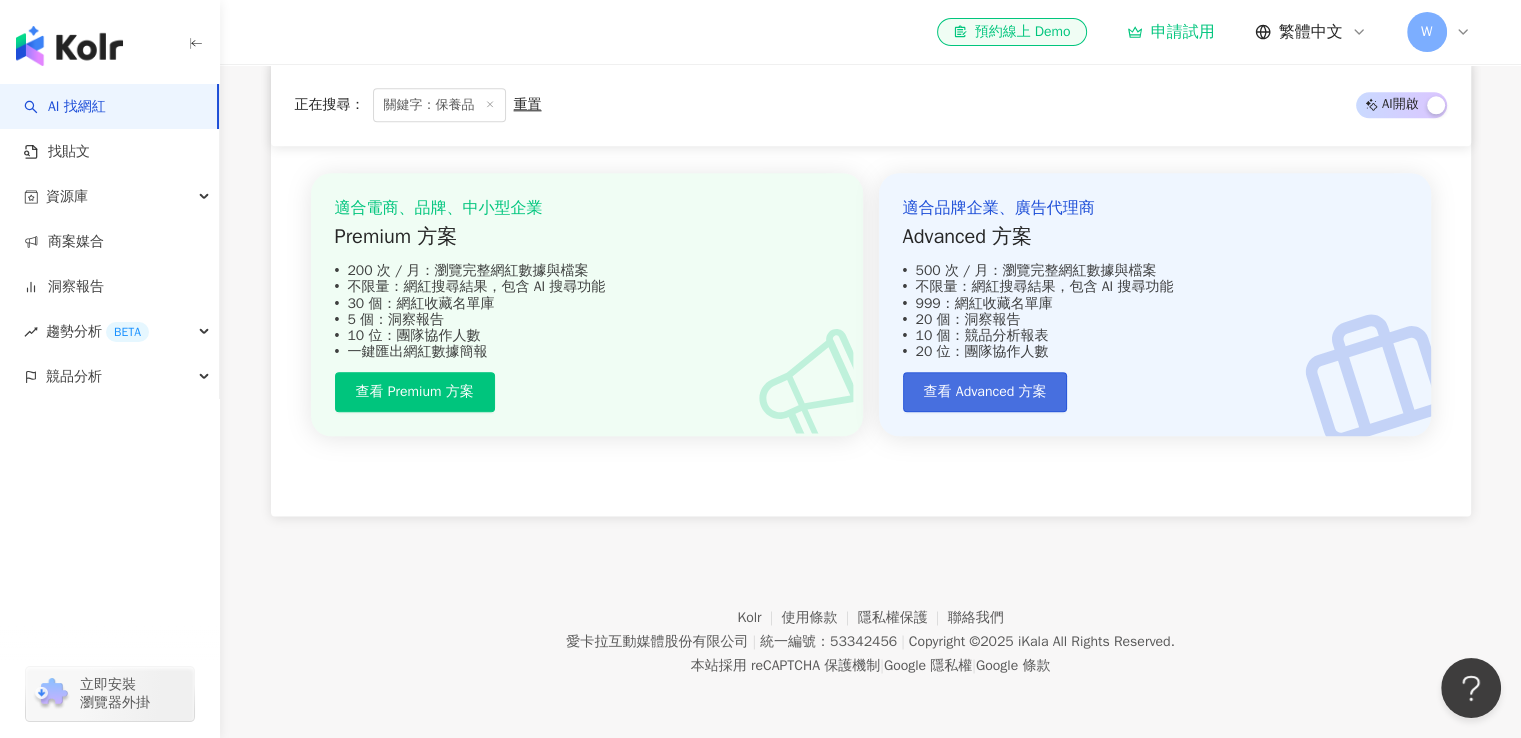 click on "查看 Advanced 方案" at bounding box center [985, 392] 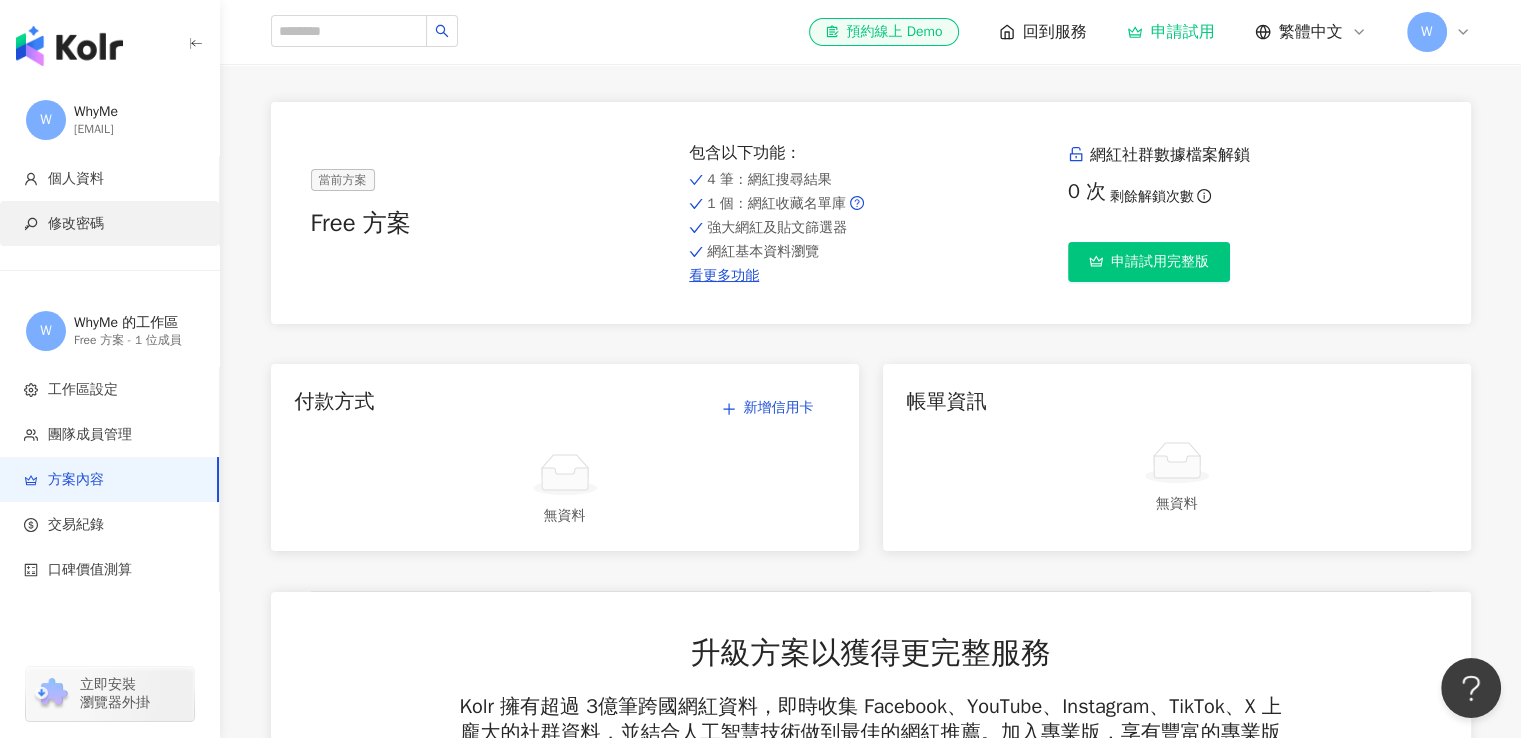 scroll, scrollTop: 0, scrollLeft: 0, axis: both 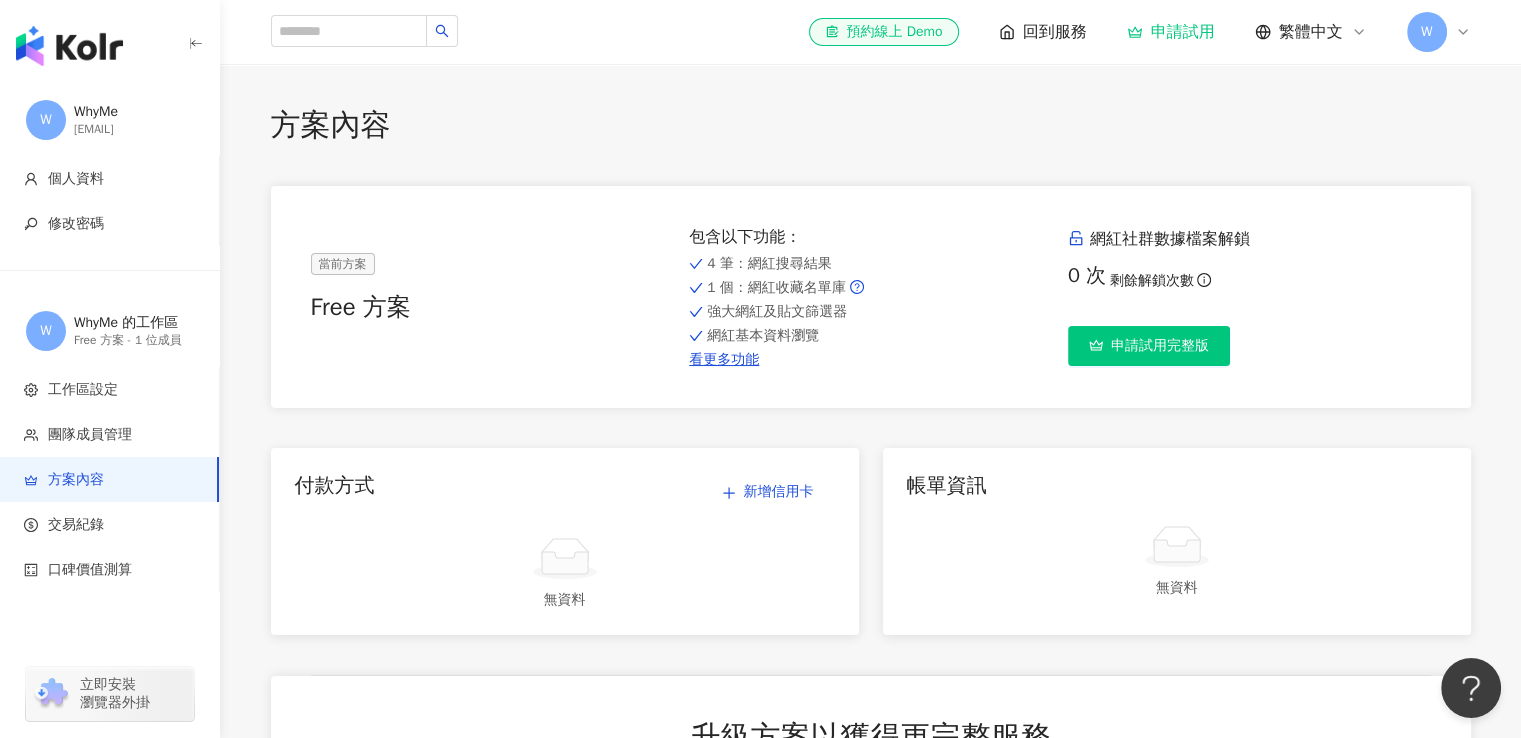 click at bounding box center (69, 46) 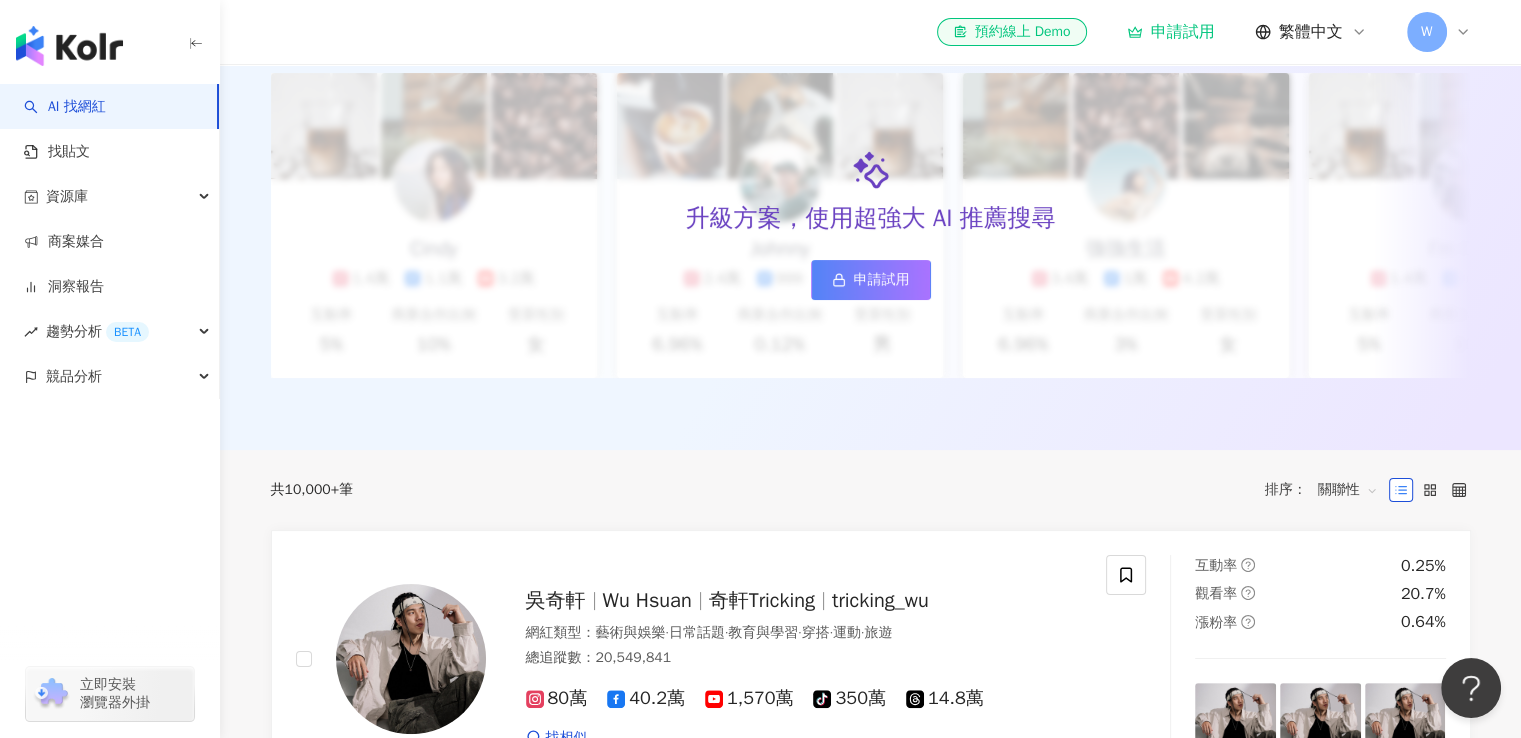 scroll, scrollTop: 308, scrollLeft: 0, axis: vertical 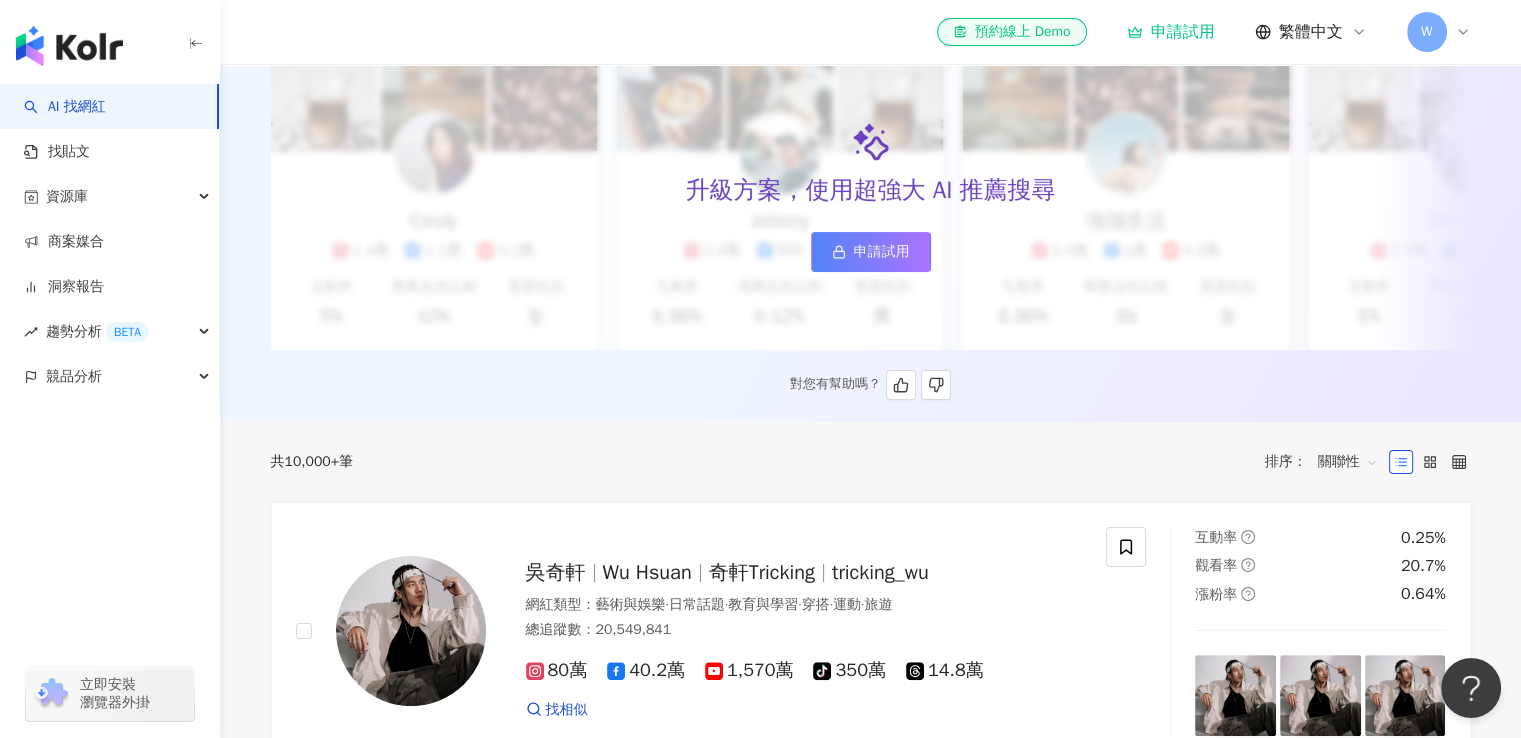 click on "申請試用" at bounding box center [871, 252] 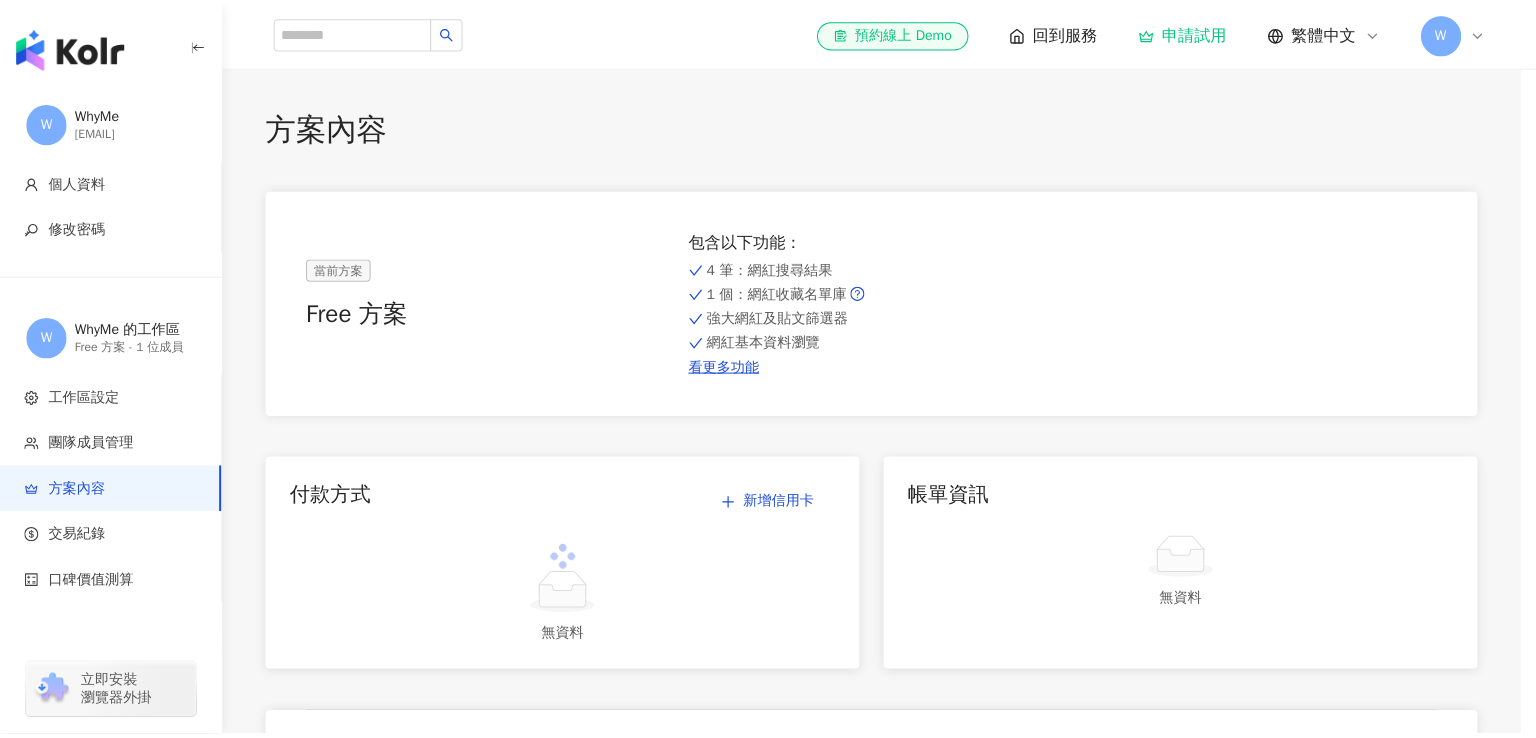 scroll, scrollTop: 0, scrollLeft: 0, axis: both 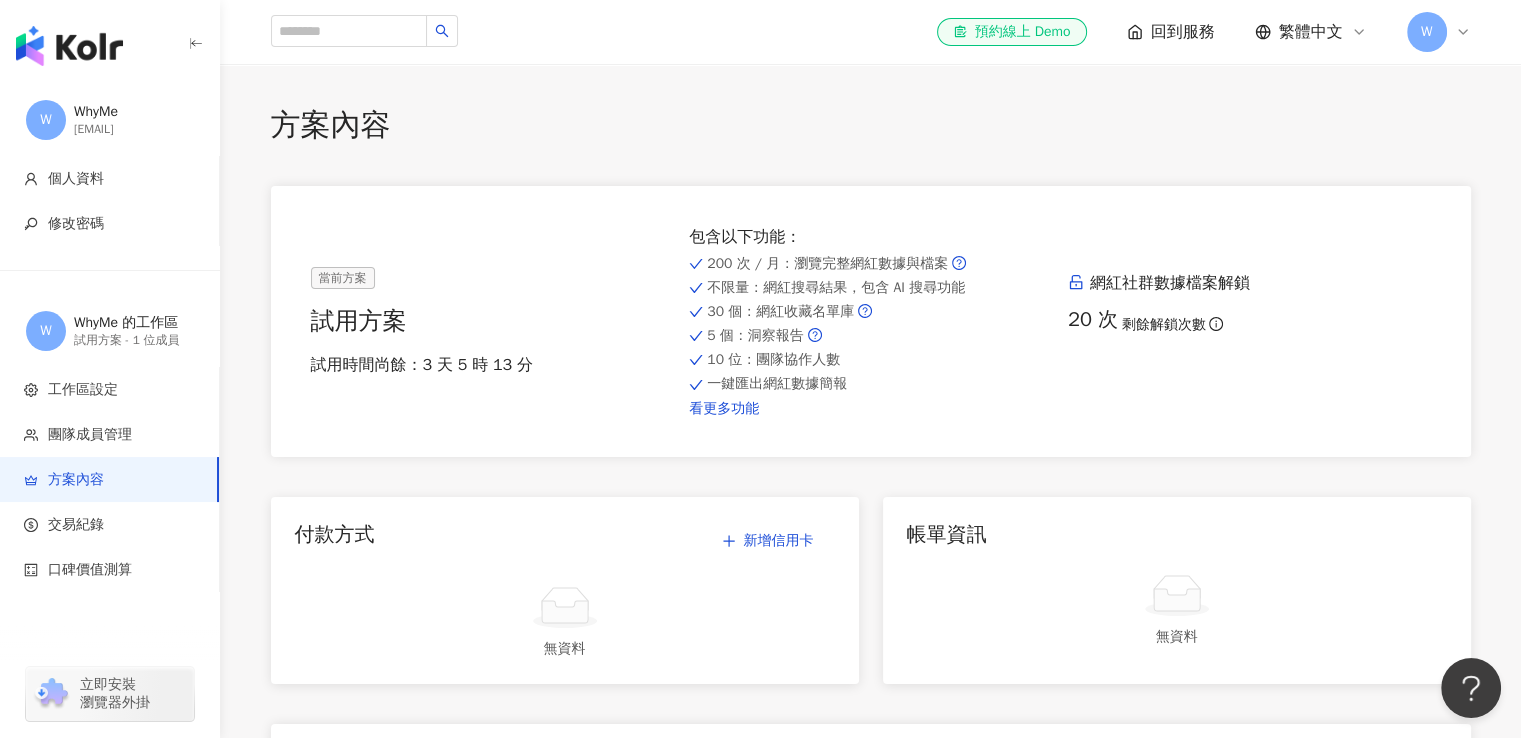 click on "看更多功能" at bounding box center (870, 409) 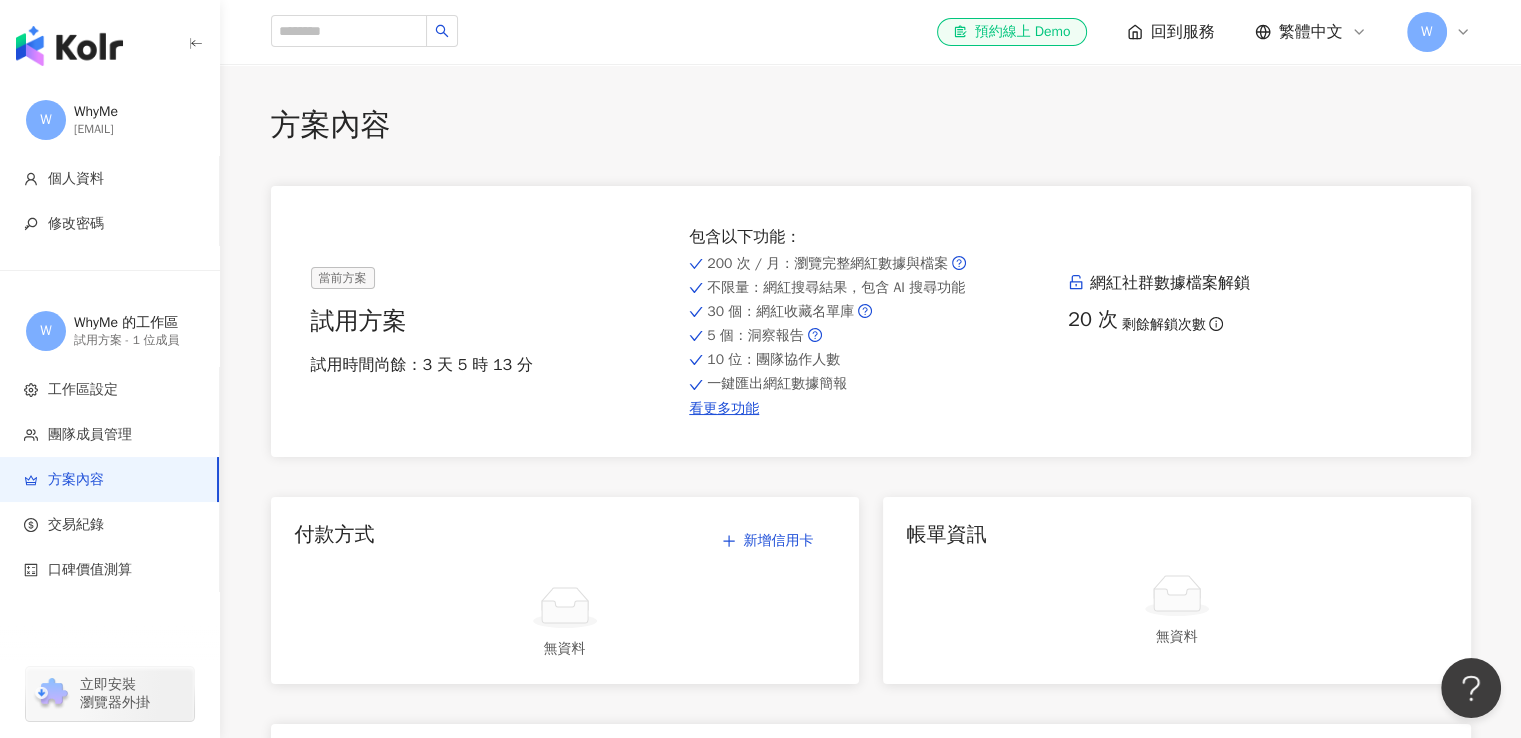 click at bounding box center [69, 46] 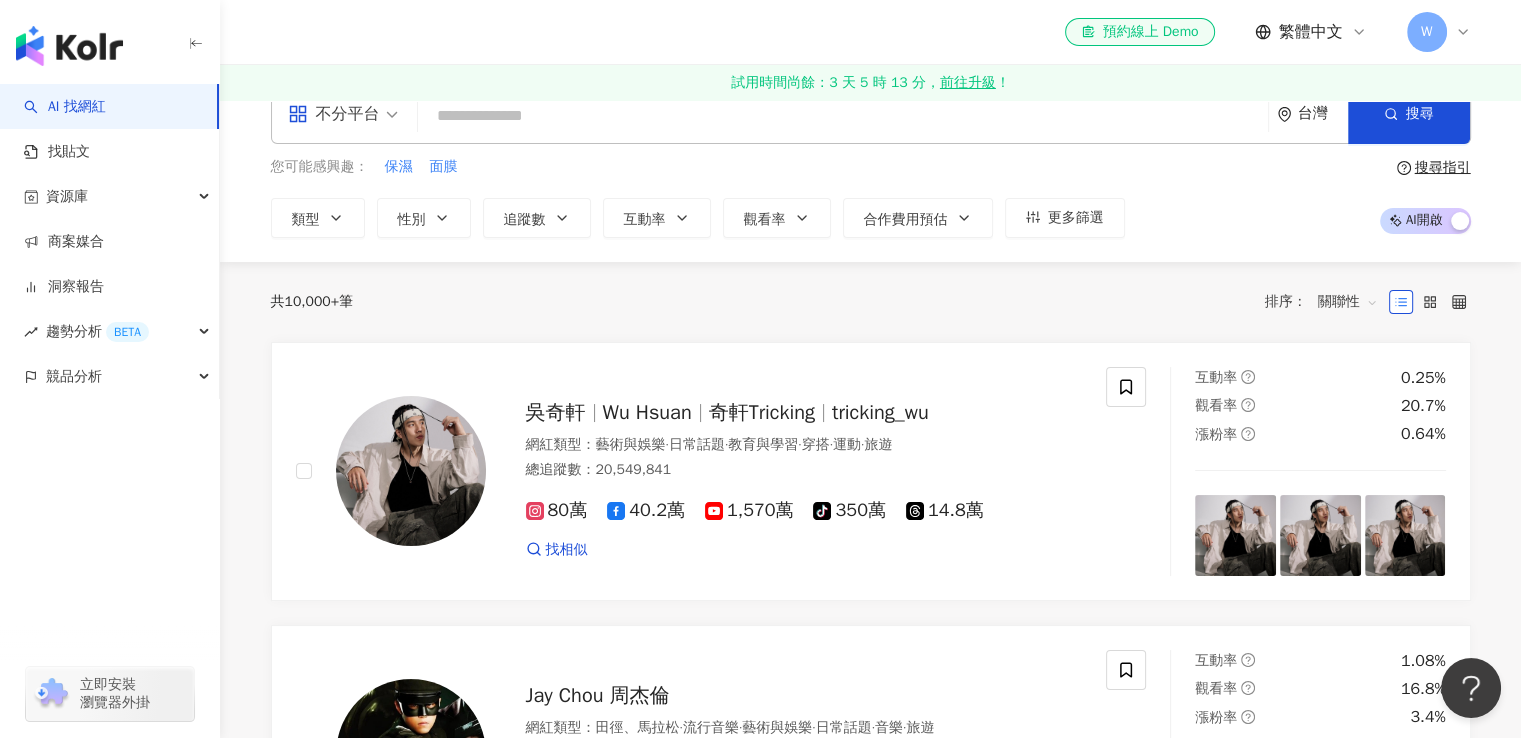scroll, scrollTop: 0, scrollLeft: 0, axis: both 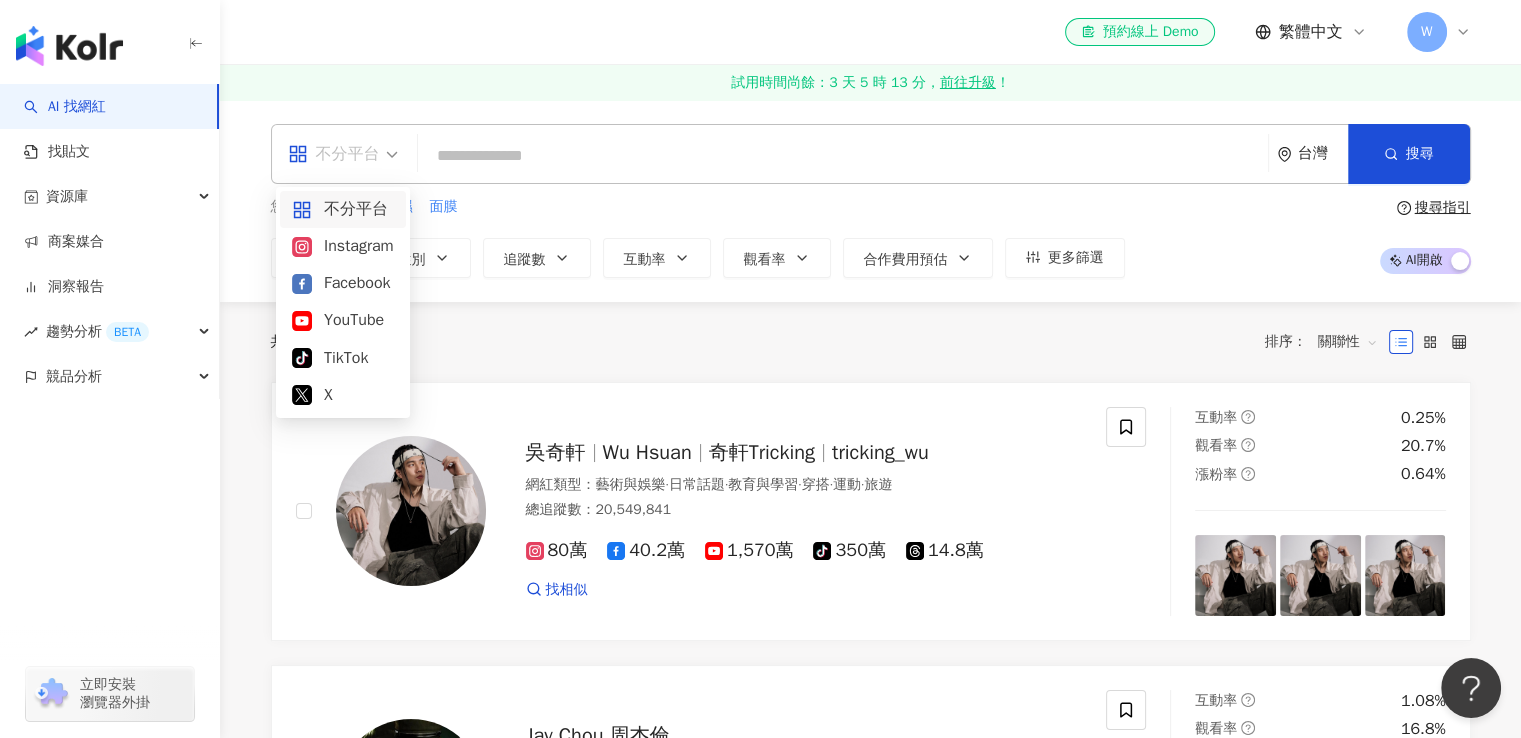 click on "不分平台" at bounding box center [334, 154] 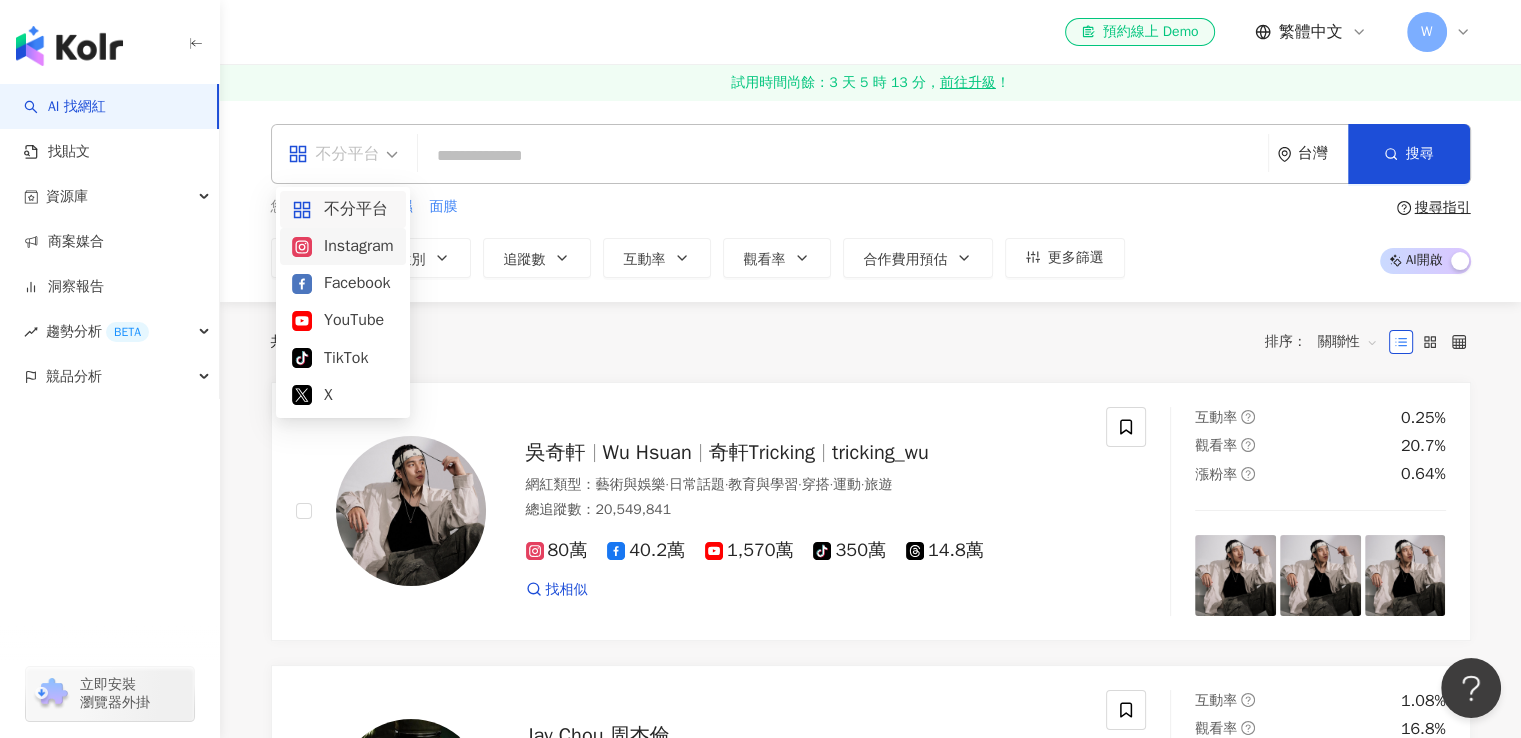 click on "Instagram" at bounding box center (343, 246) 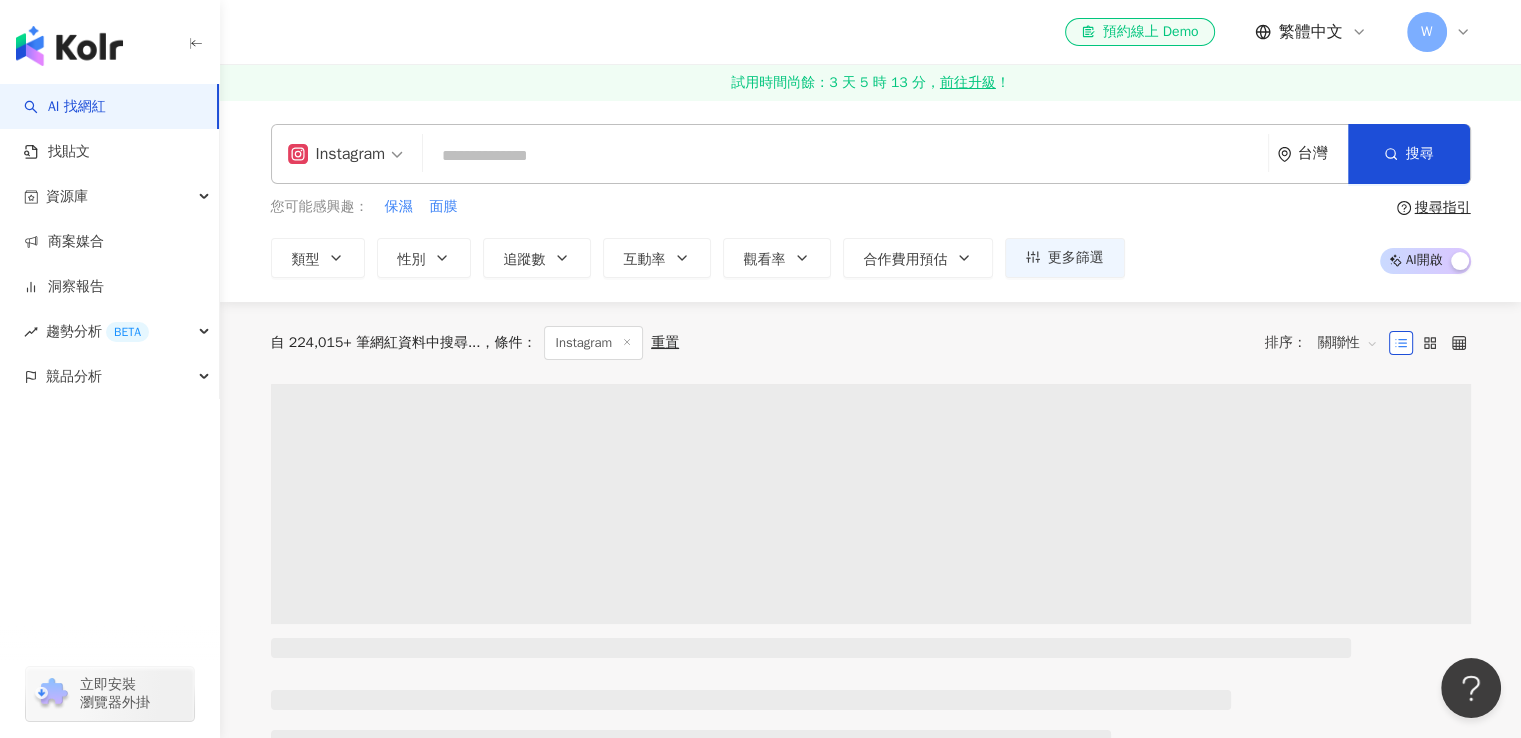 click at bounding box center (845, 156) 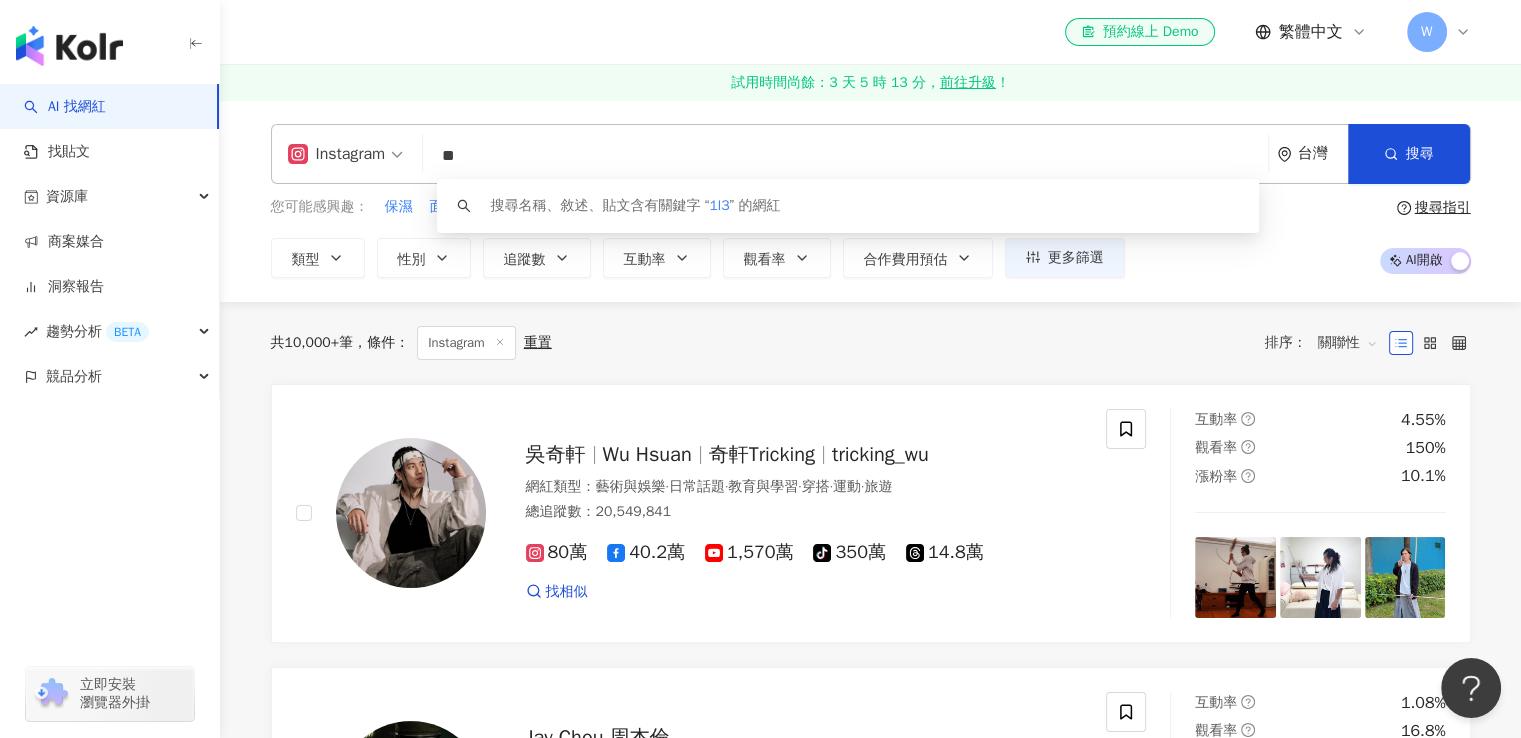 type on "*" 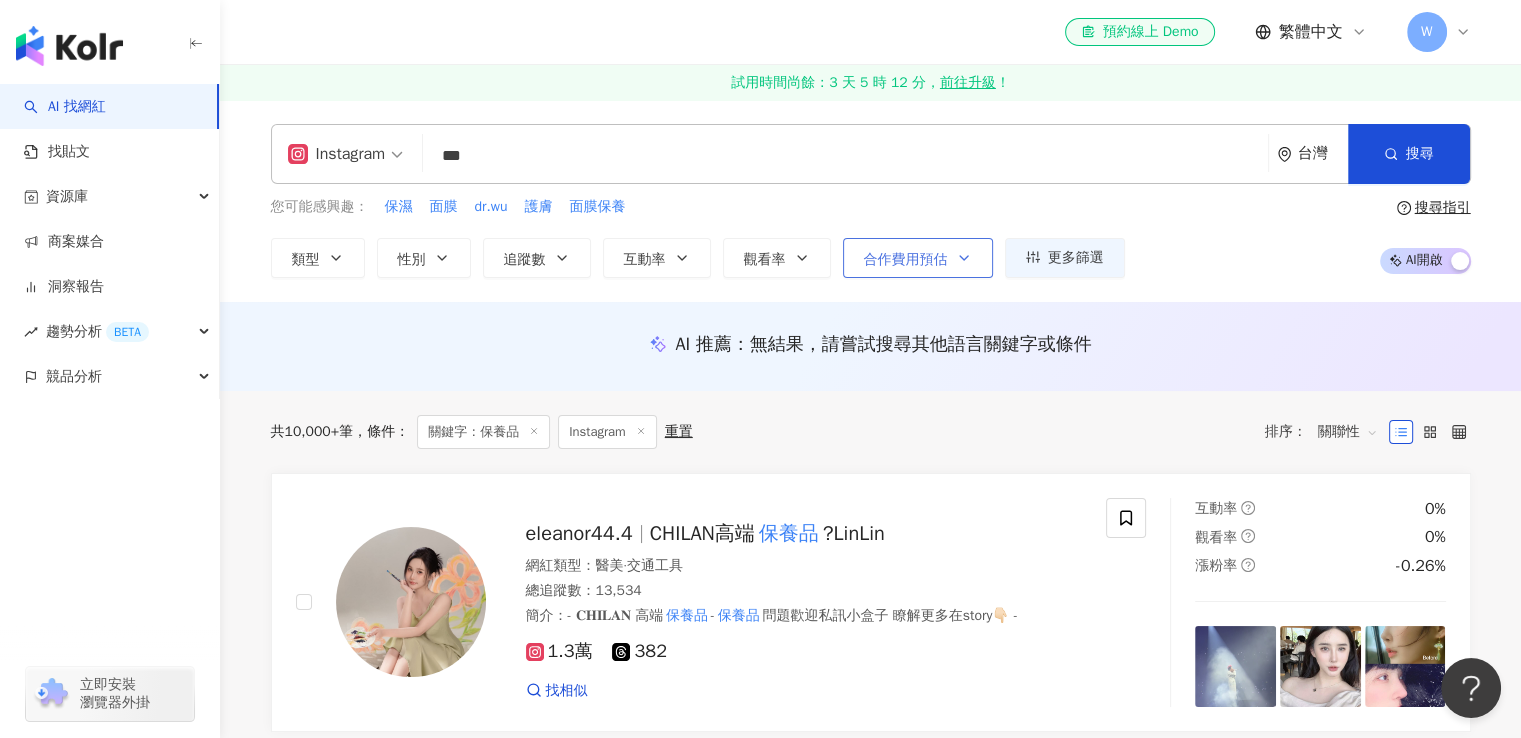 type on "***" 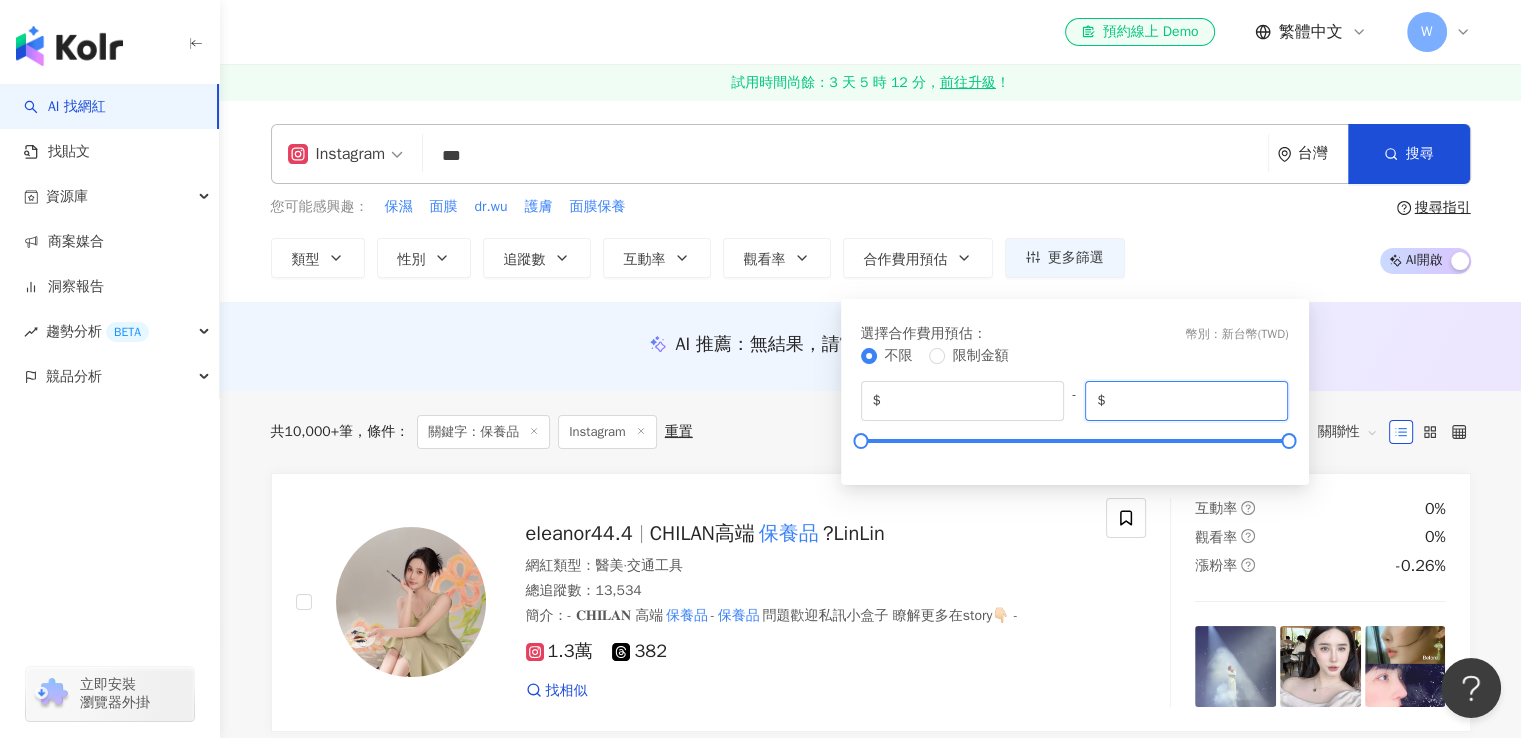 drag, startPoint x: 1212, startPoint y: 406, endPoint x: 1063, endPoint y: 409, distance: 149.0302 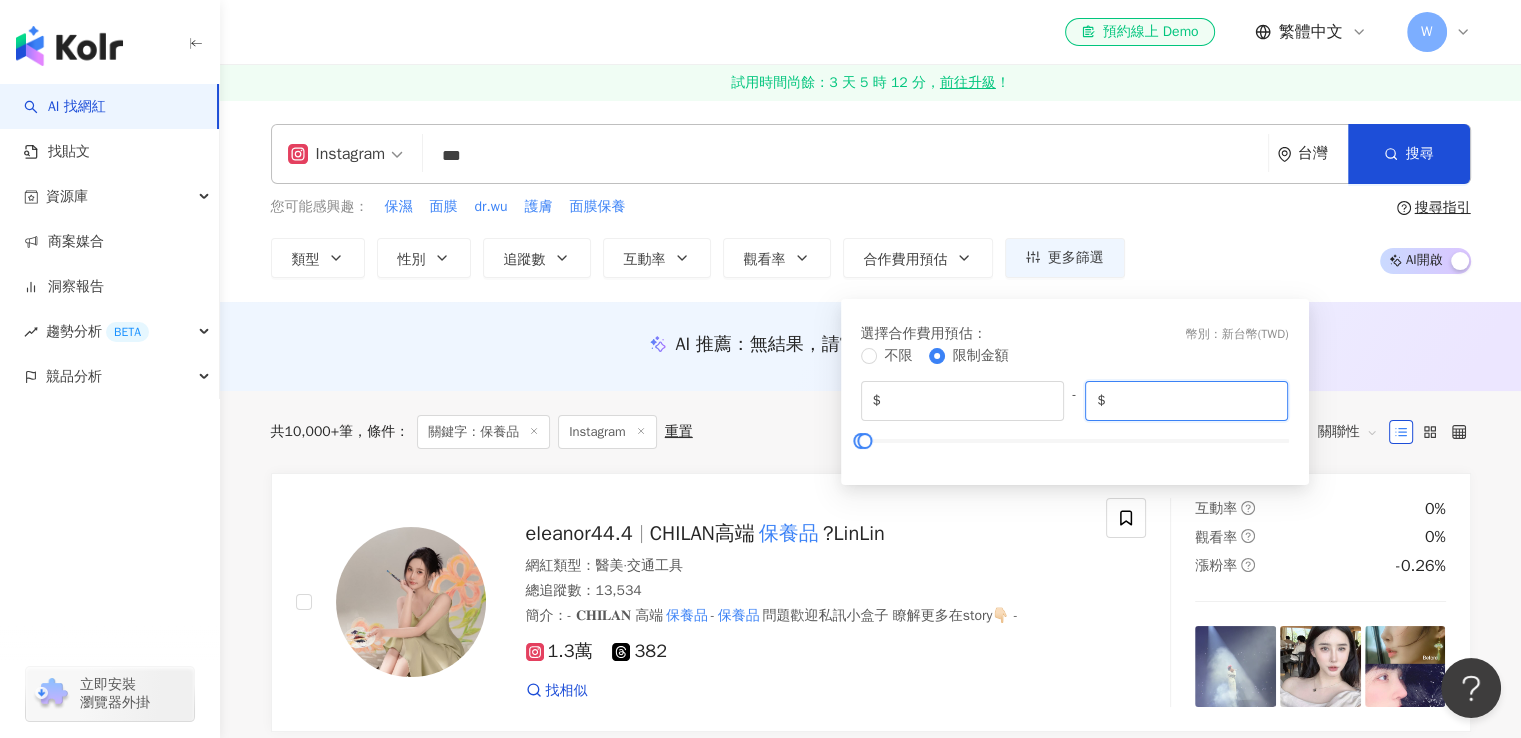 type on "*****" 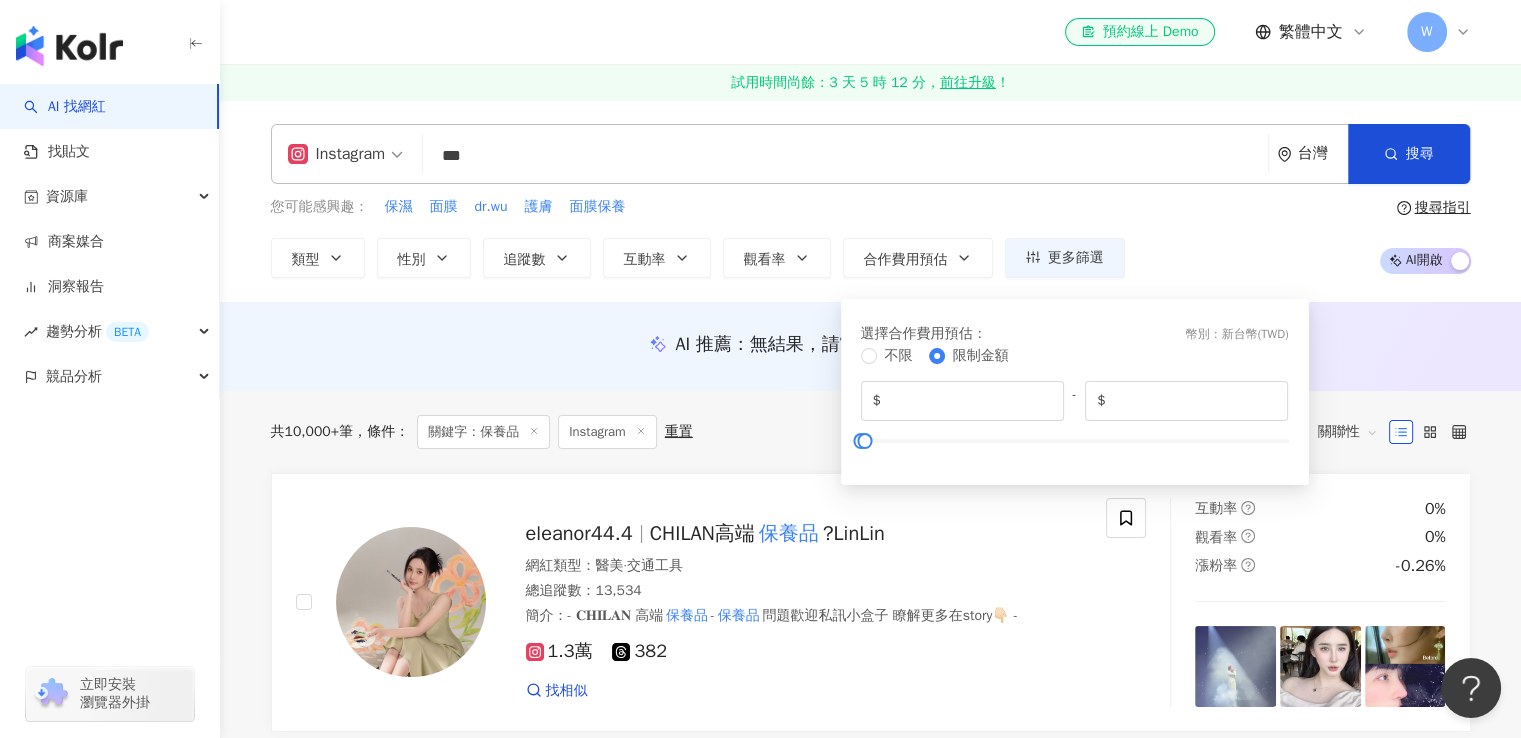 click on "選擇合作費用預估  ： 幣別 ： 新台幣 ( TWD ) 不限 限制金額 $ *  -  $ *****" at bounding box center (1075, 387) 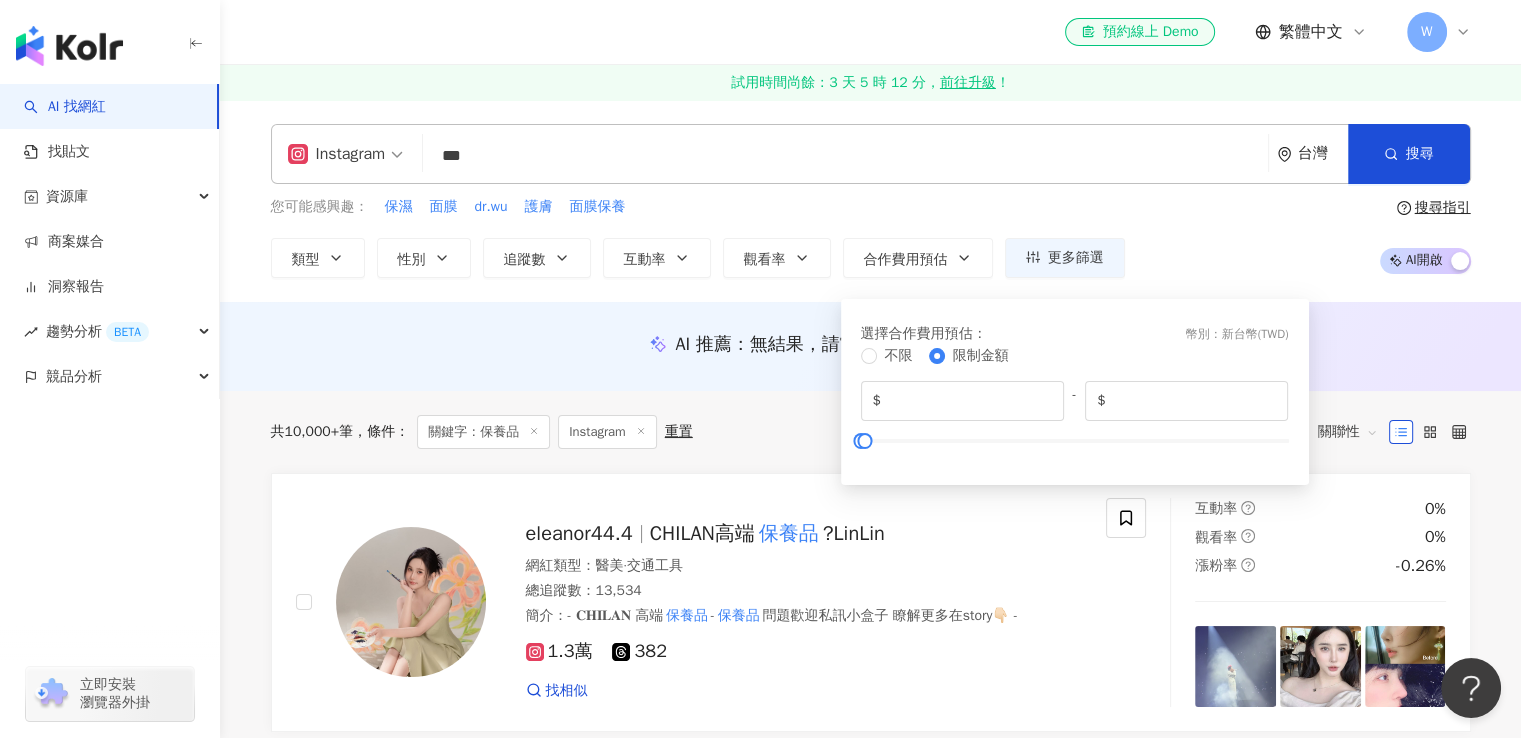click on "選擇合作費用預估  ： 幣別 ： 新台幣 ( TWD ) 不限 限制金額 $ *  -  $ *****" at bounding box center [1075, 392] 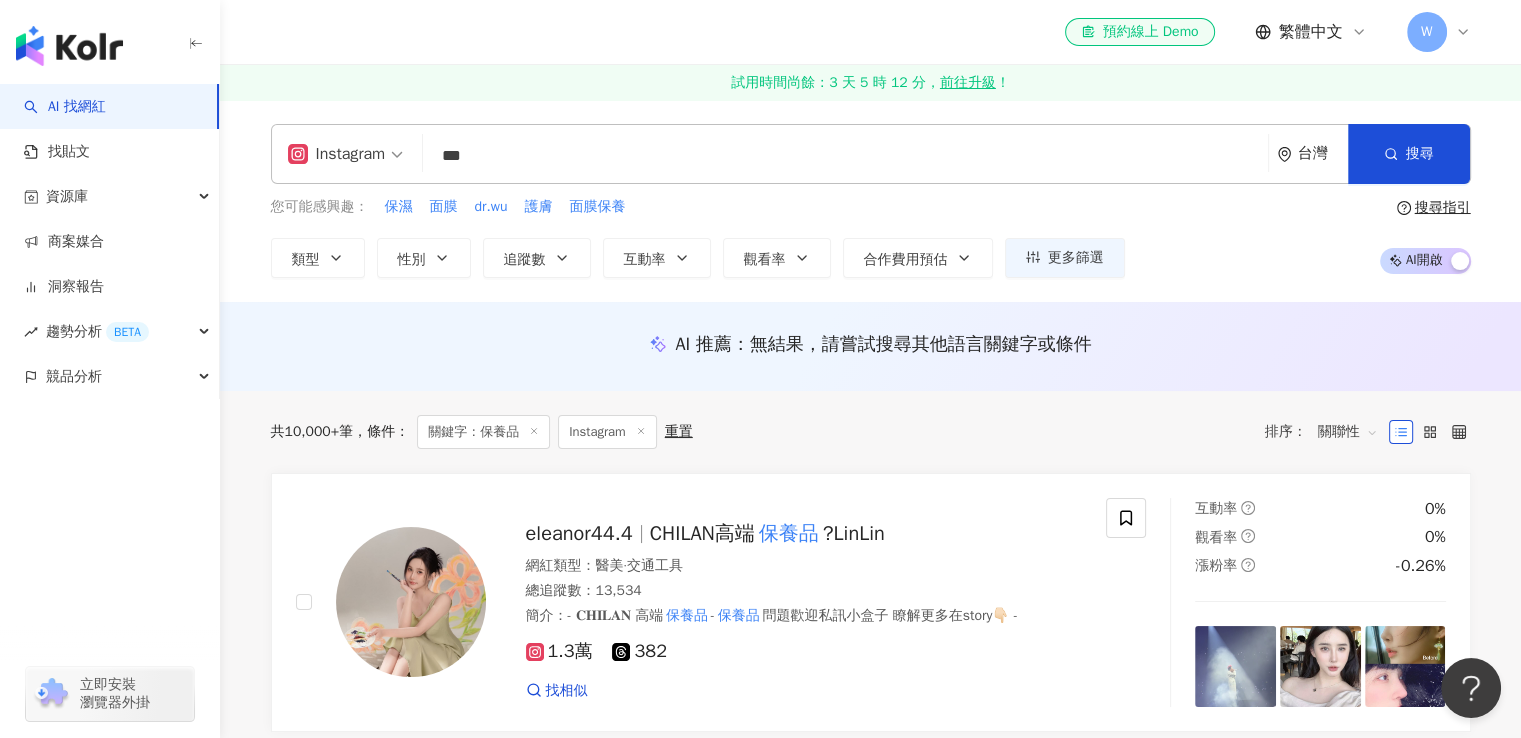 click on "您可能感興趣： 保濕  面膜  dr.wu  護膚  面膜保養  類型 性別 追蹤數 互動率 觀看率 合作費用預估  更多篩選 選擇合作費用預估  ： 幣別 ： 新台幣 ( TWD ) 不限 限制金額 $ *  -  $ ***** 搜尋指引 AI  開啟 AI  關閉" at bounding box center [871, 237] 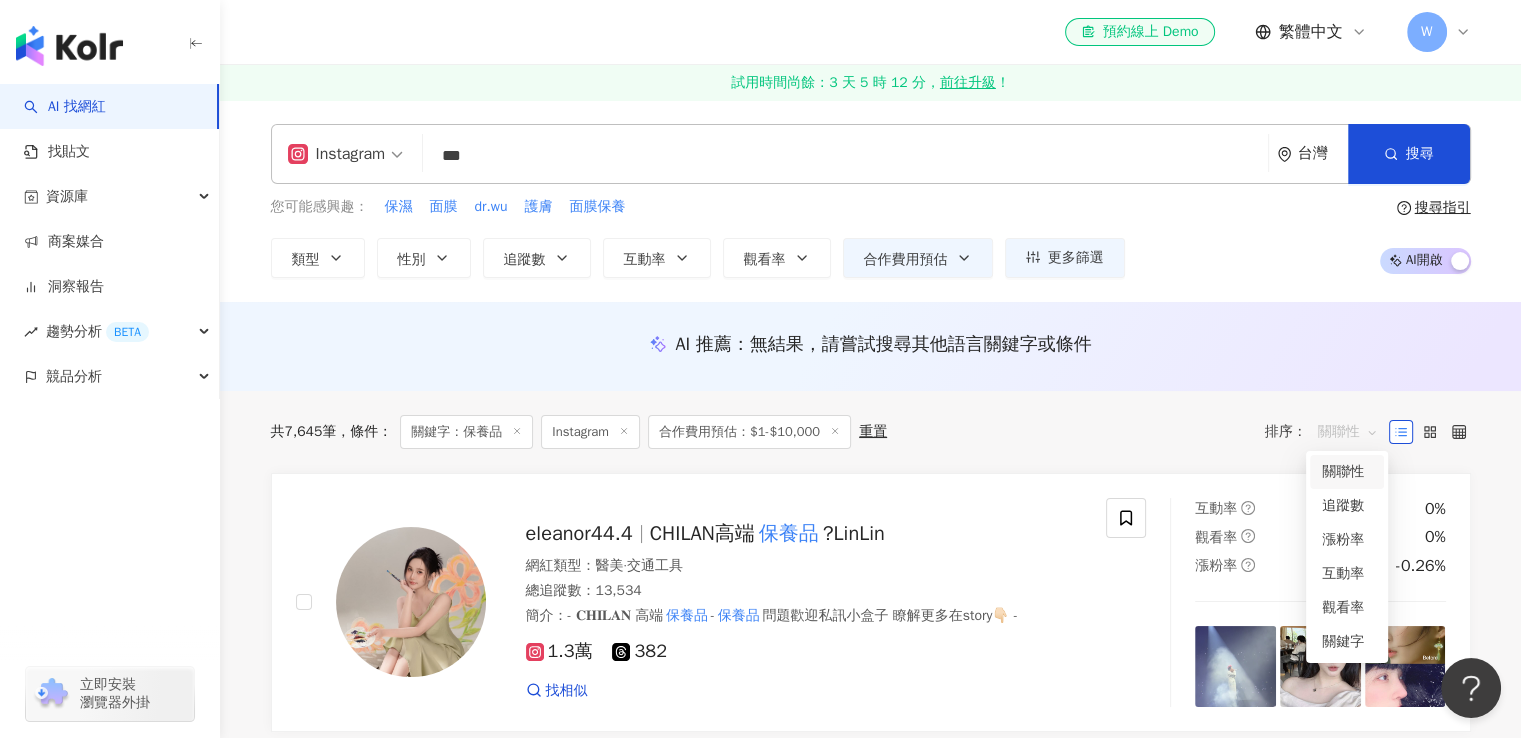 click on "關聯性" at bounding box center (1348, 432) 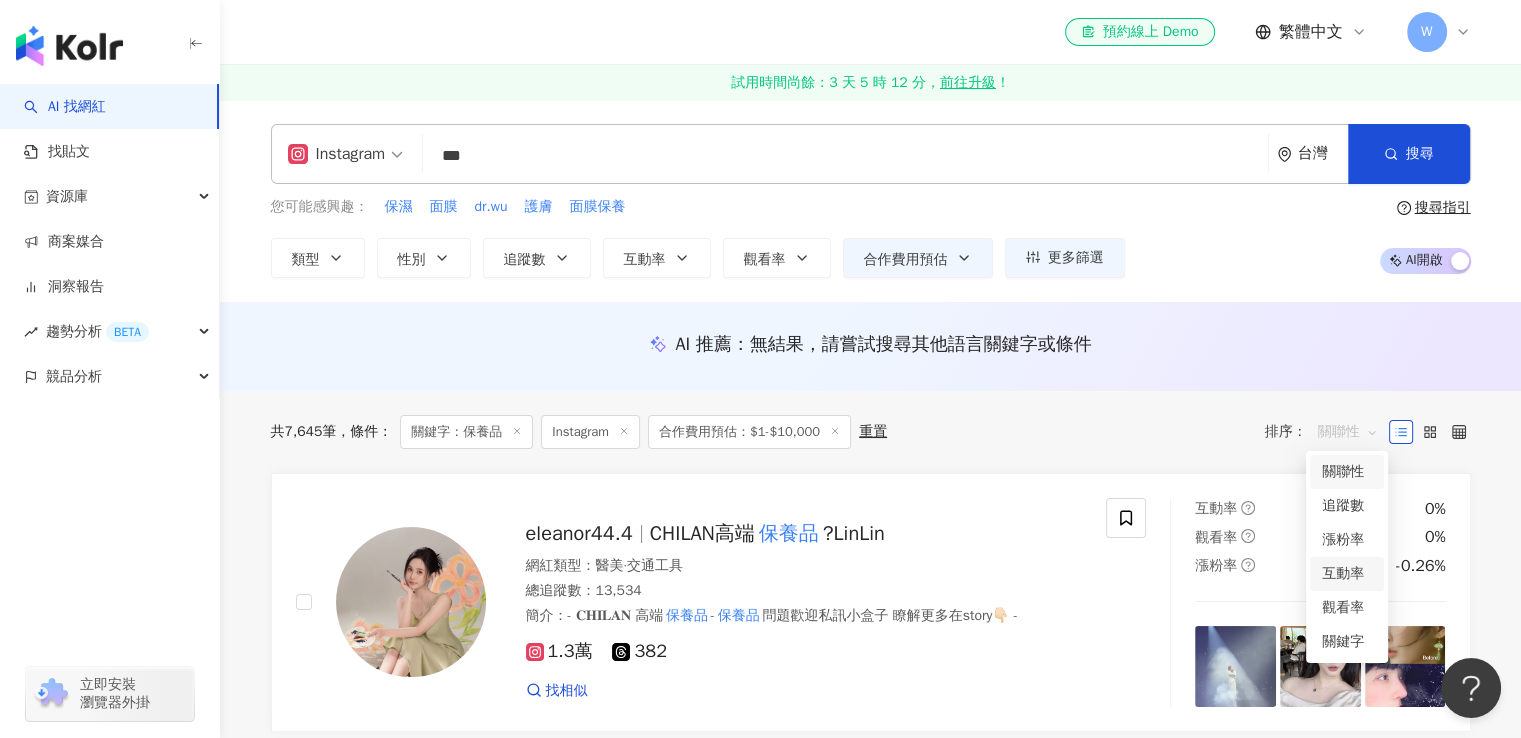click on "互動率" at bounding box center [1347, 574] 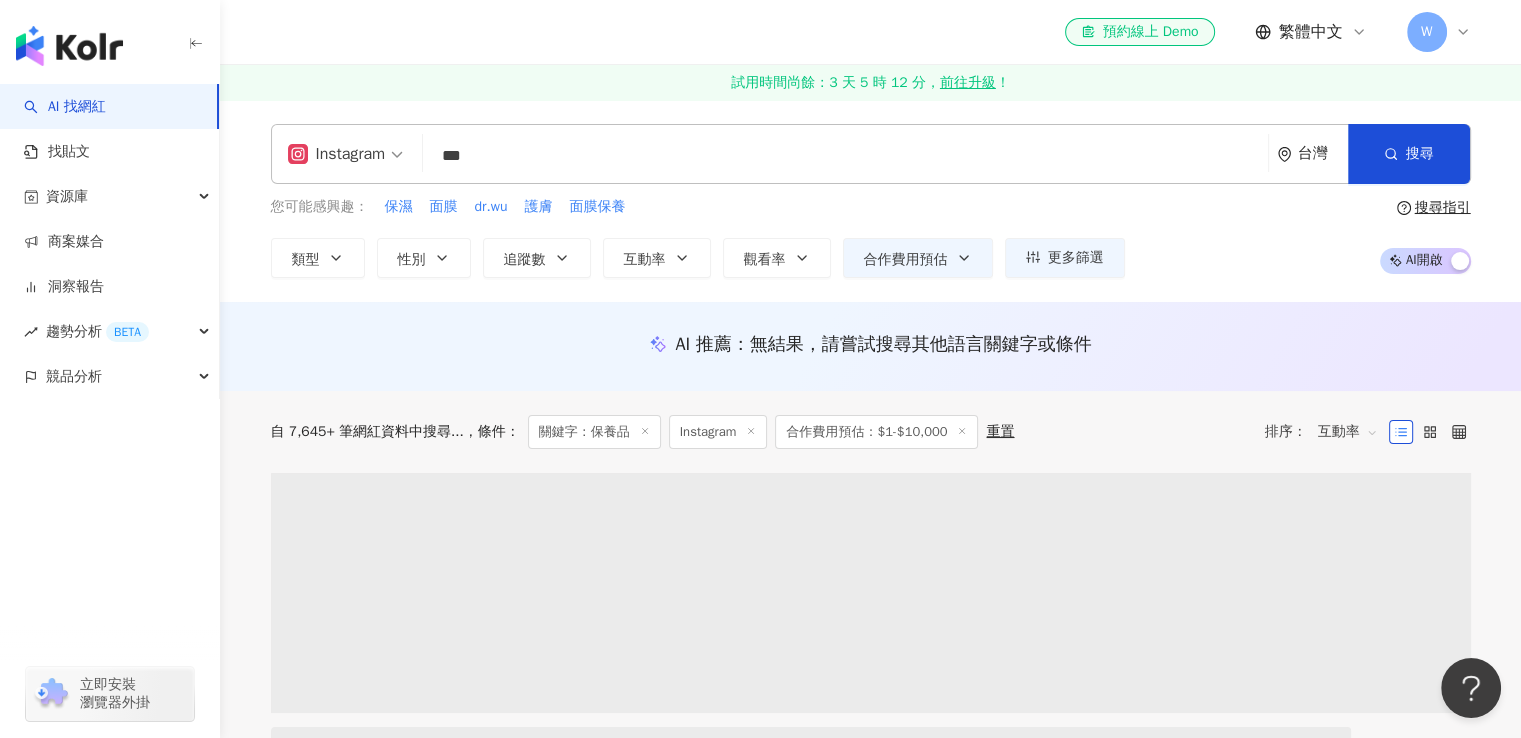 click on "自 7,645+ 筆網紅資料中搜尋... 條件 ： 關鍵字：保養品 Instagram 合作費用預估：$1-$10,000 重置 排序： 互動率" at bounding box center [871, 432] 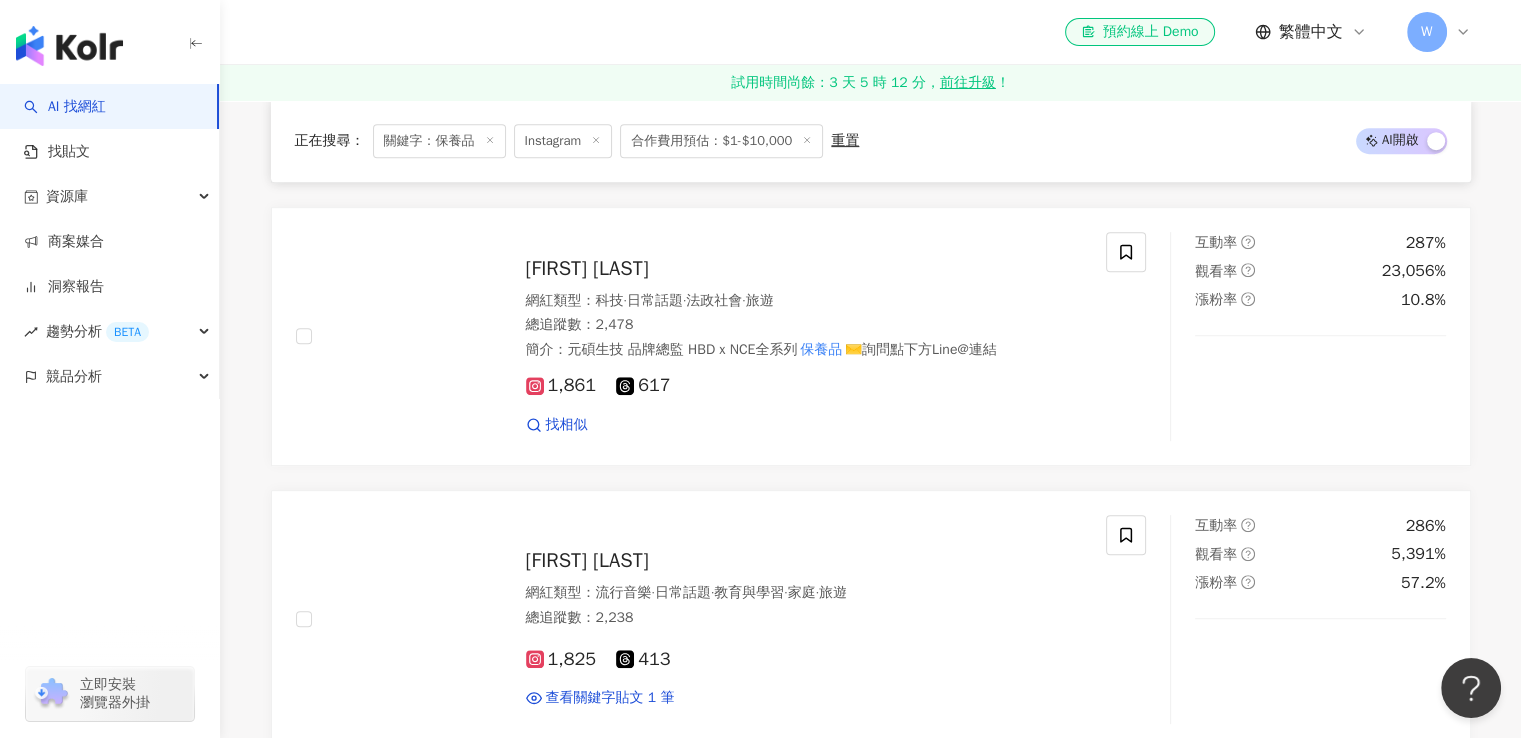 scroll, scrollTop: 851, scrollLeft: 0, axis: vertical 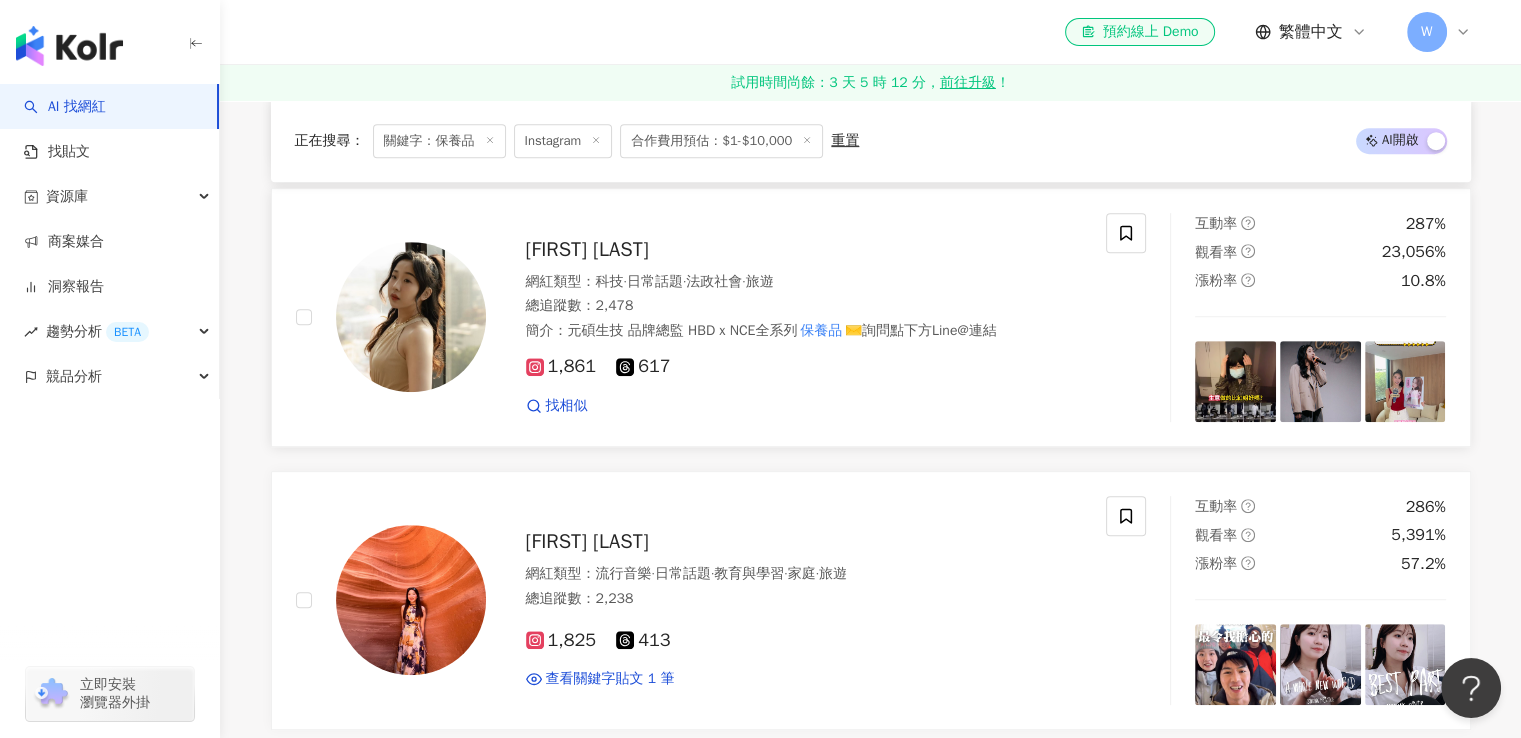 click on "[FIRST] [LAST]" at bounding box center [587, 249] 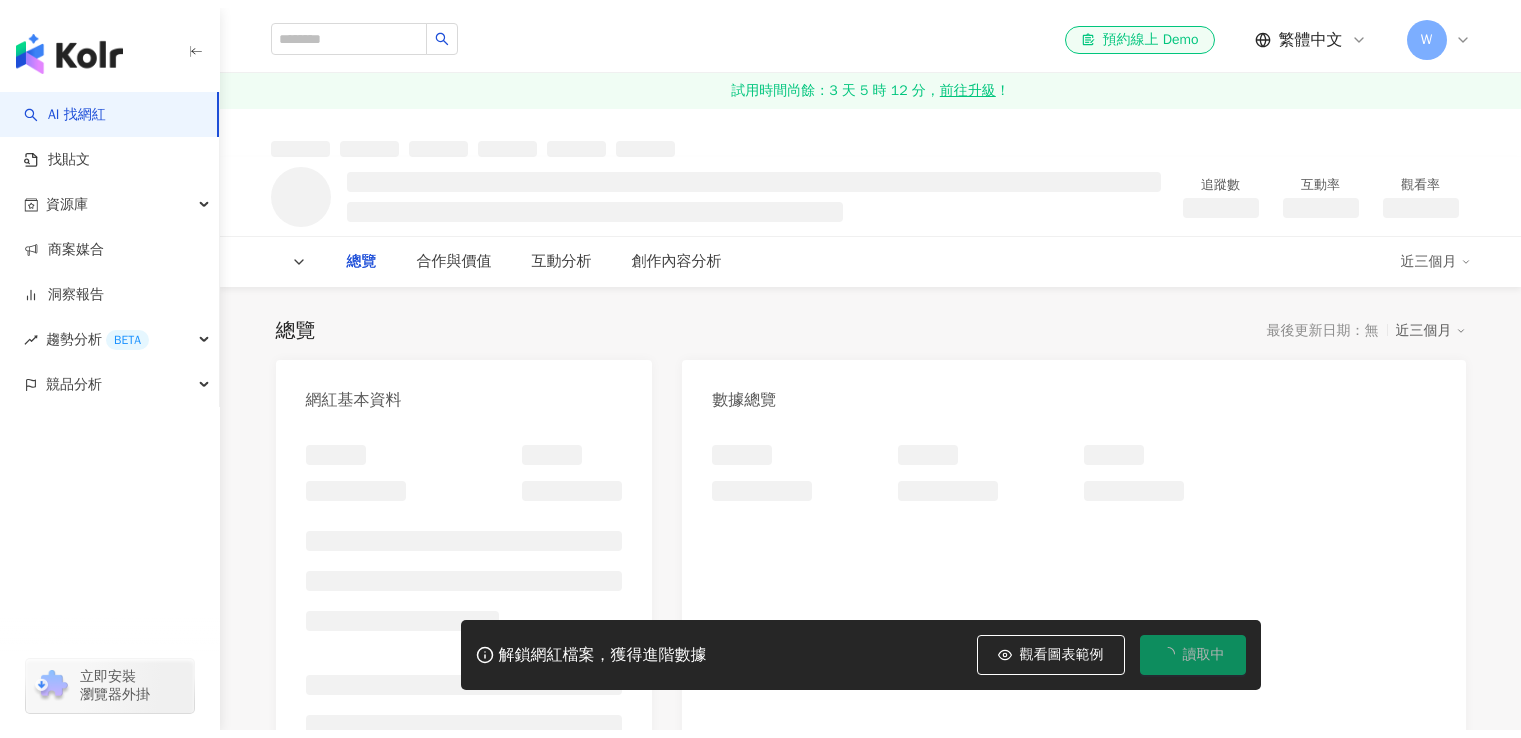 scroll, scrollTop: 0, scrollLeft: 0, axis: both 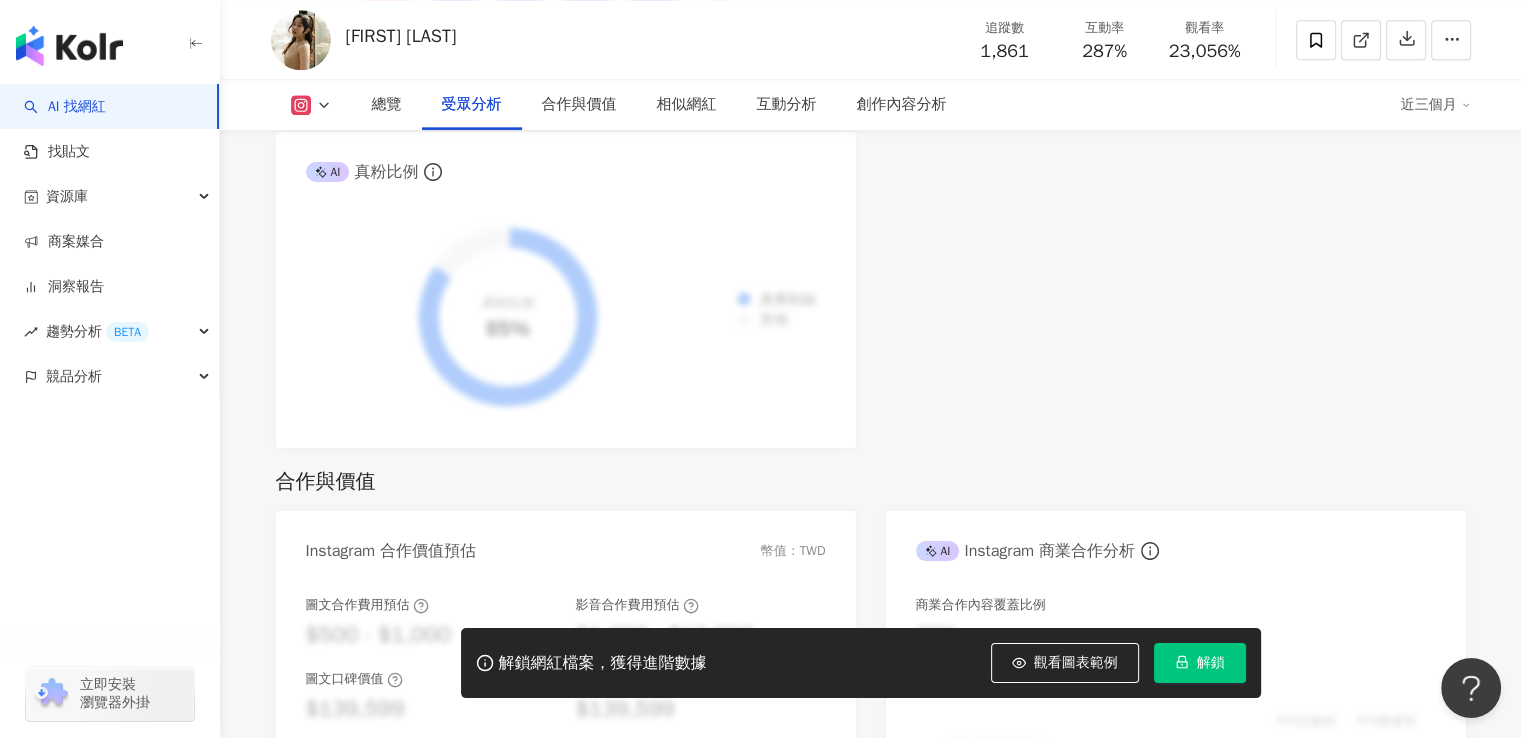 click on "合作與價值" at bounding box center [871, 482] 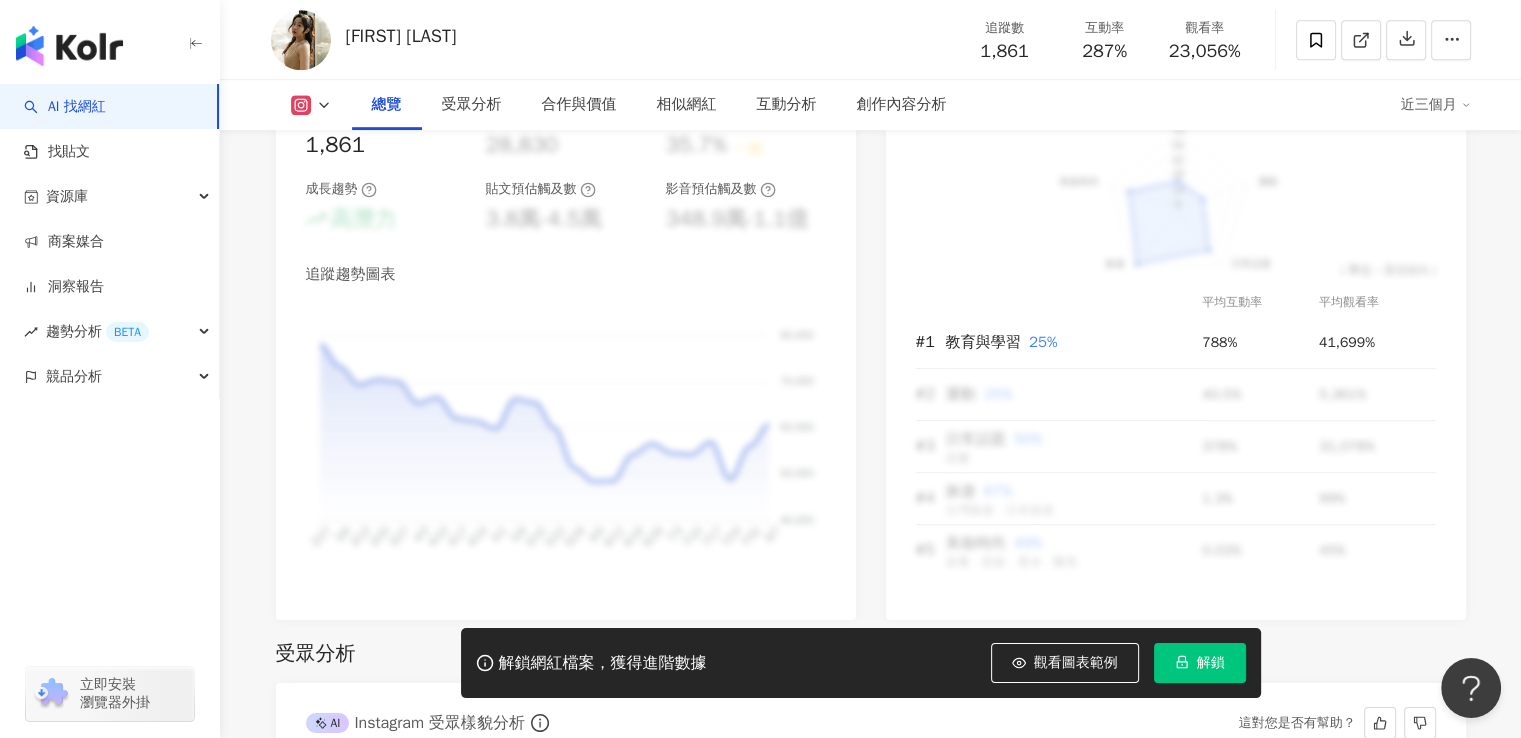 scroll, scrollTop: 1134, scrollLeft: 0, axis: vertical 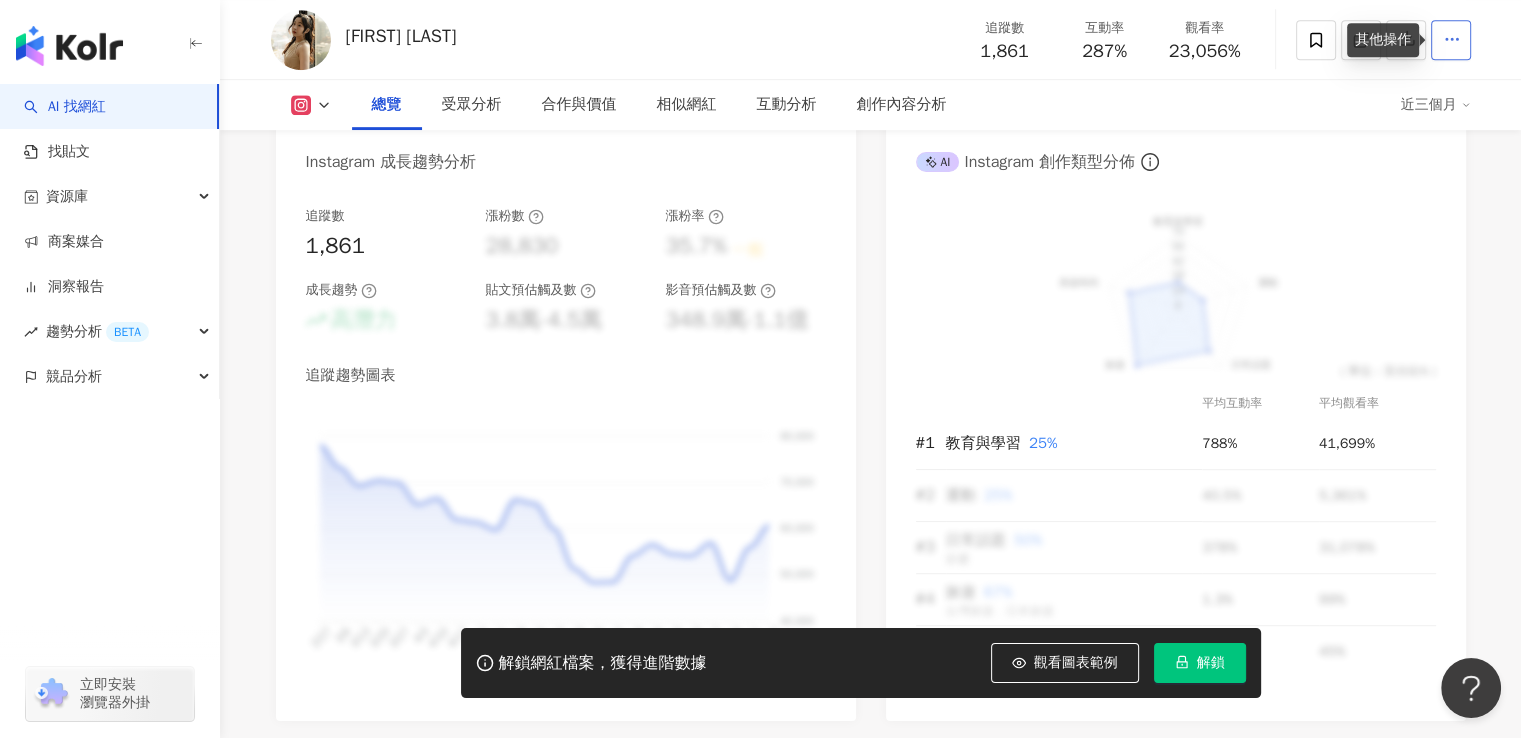 click 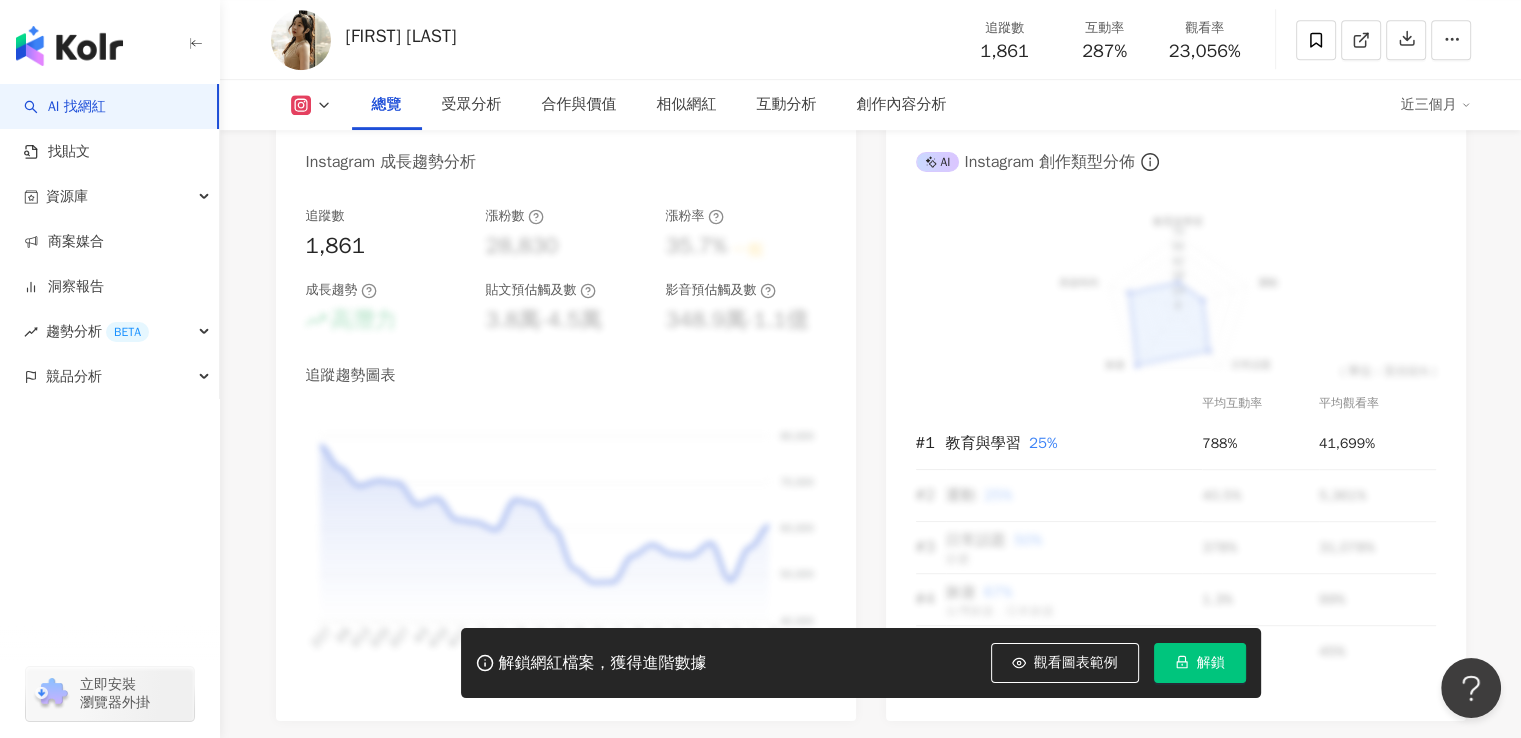 click on "總覽 受眾分析 合作與價值 相似網紅 互動分析 創作內容分析" at bounding box center (876, 105) 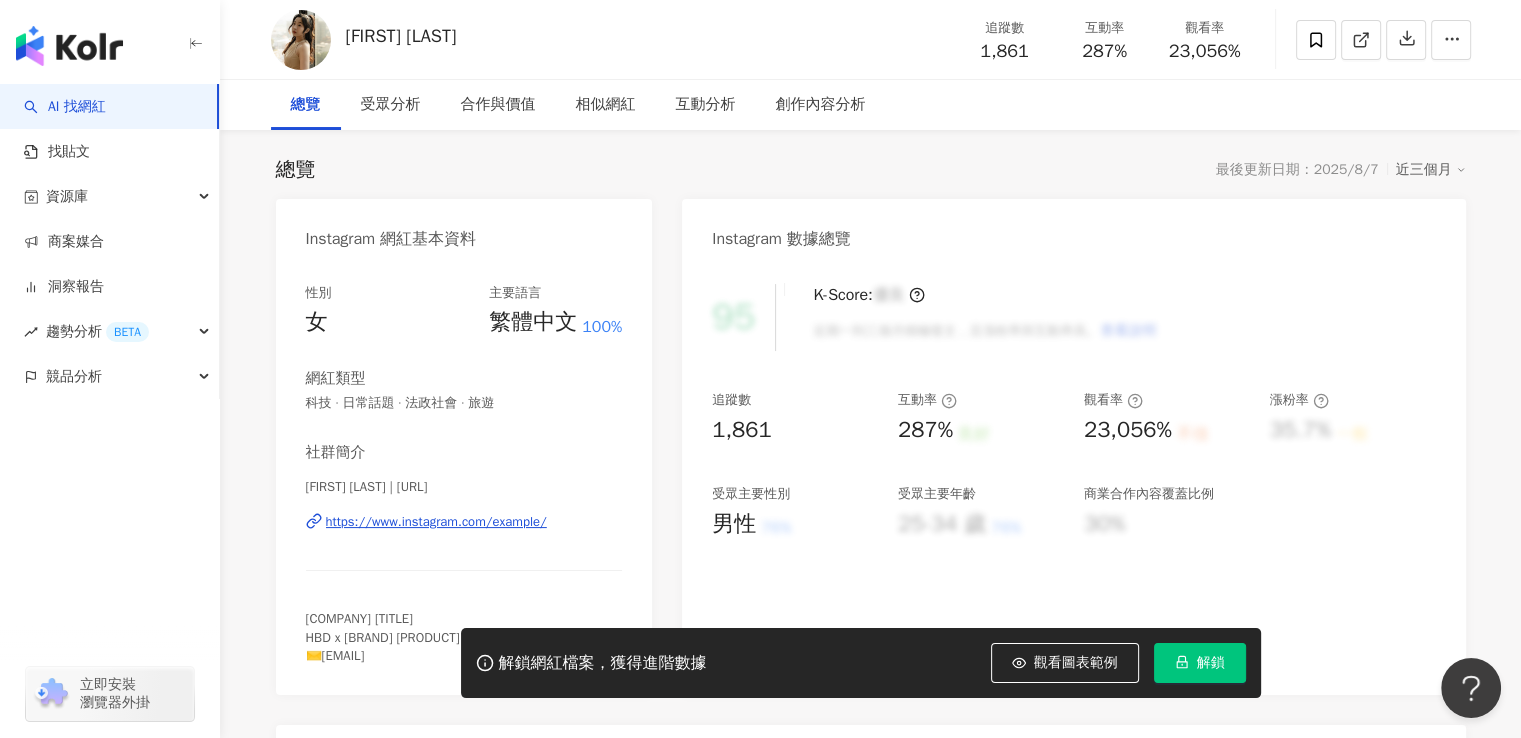 scroll, scrollTop: 0, scrollLeft: 0, axis: both 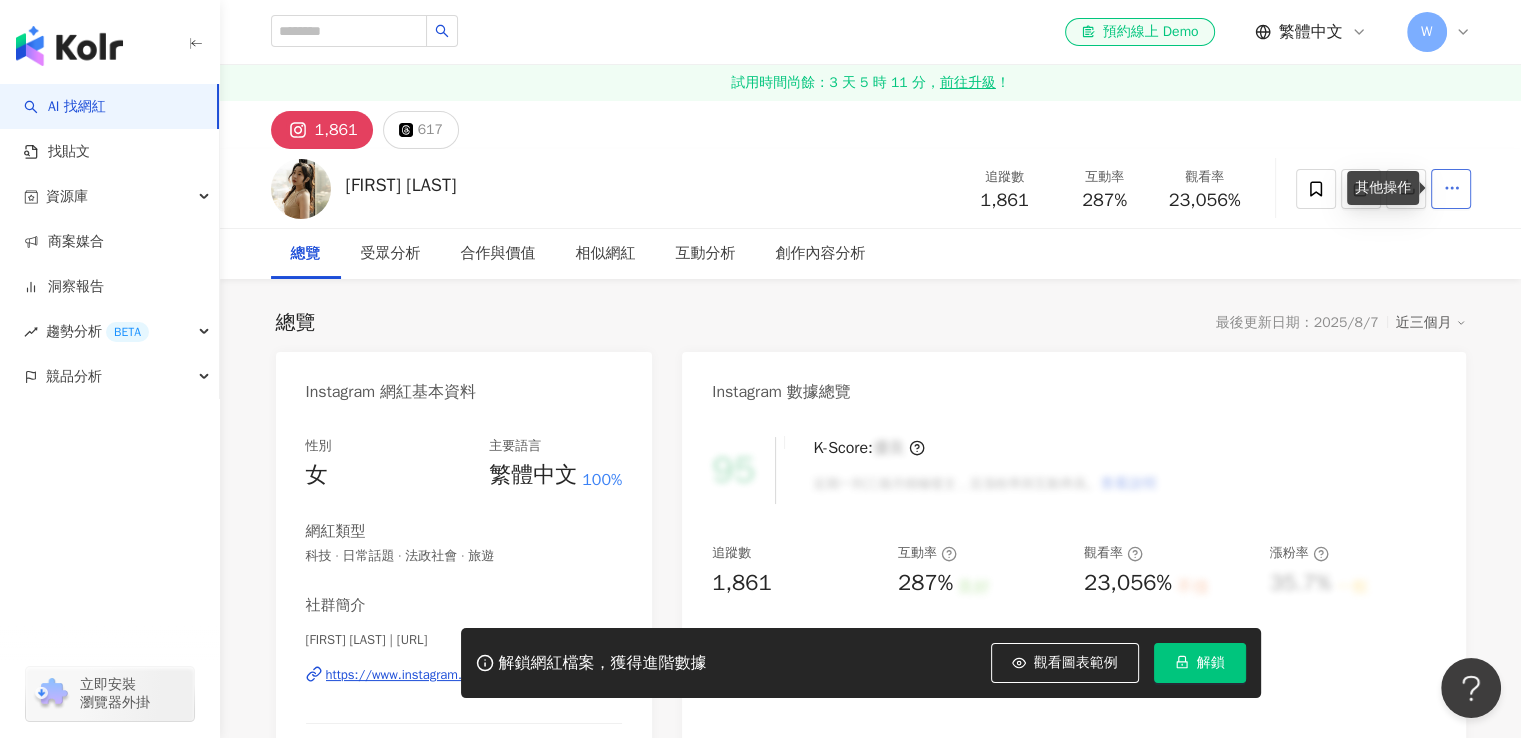 click at bounding box center [1452, 188] 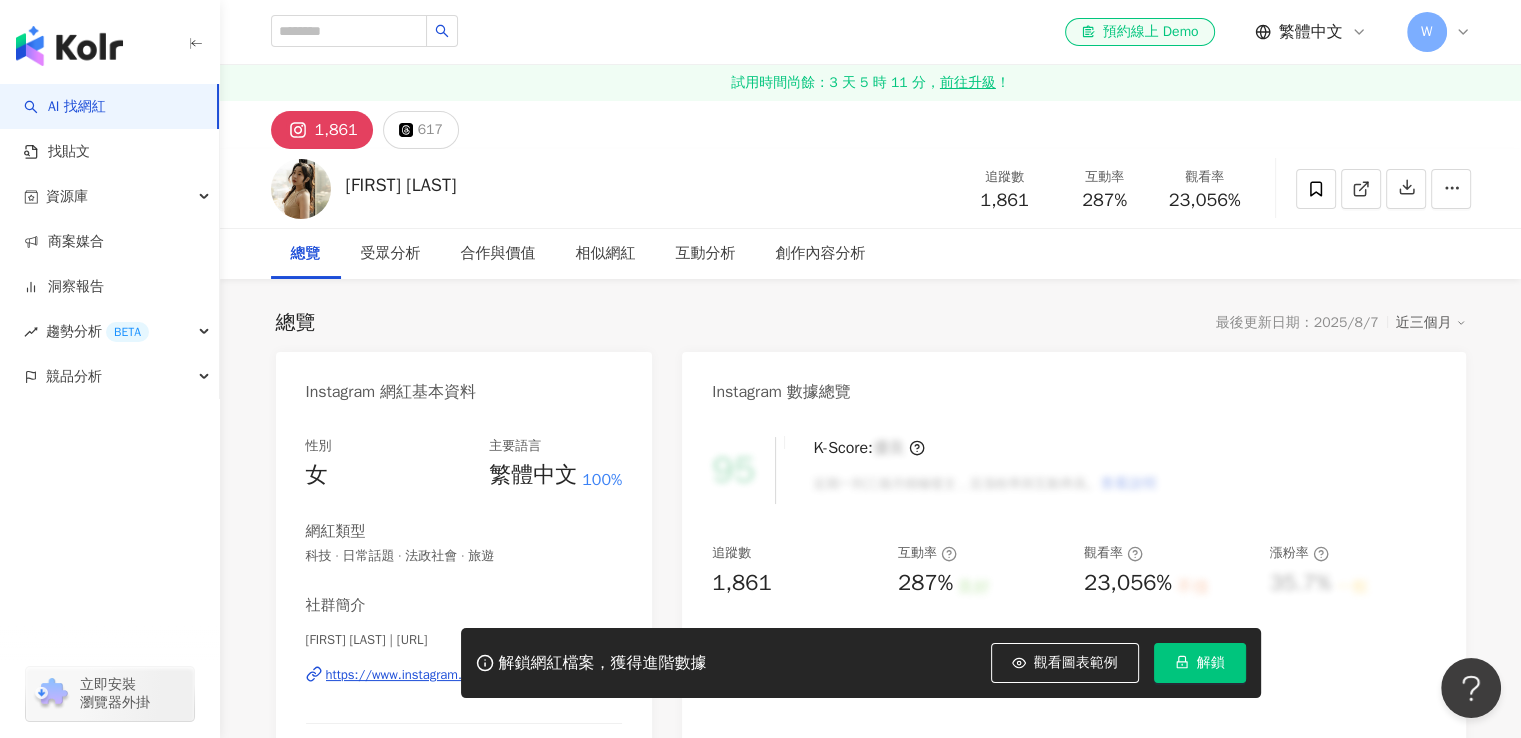 click on "總覽 受眾分析 合作與價值 相似網紅 互動分析 創作內容分析" at bounding box center [871, 254] 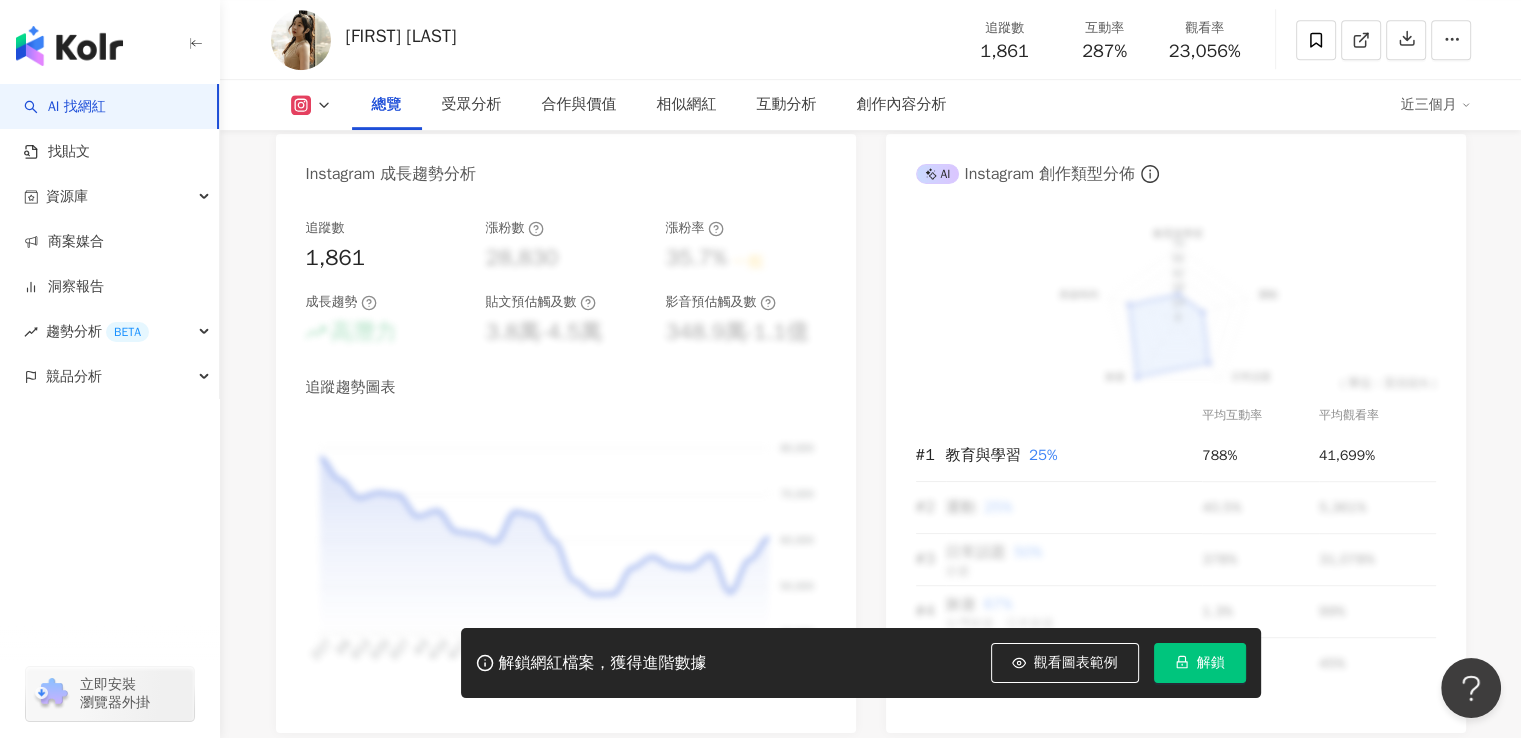 scroll, scrollTop: 1124, scrollLeft: 0, axis: vertical 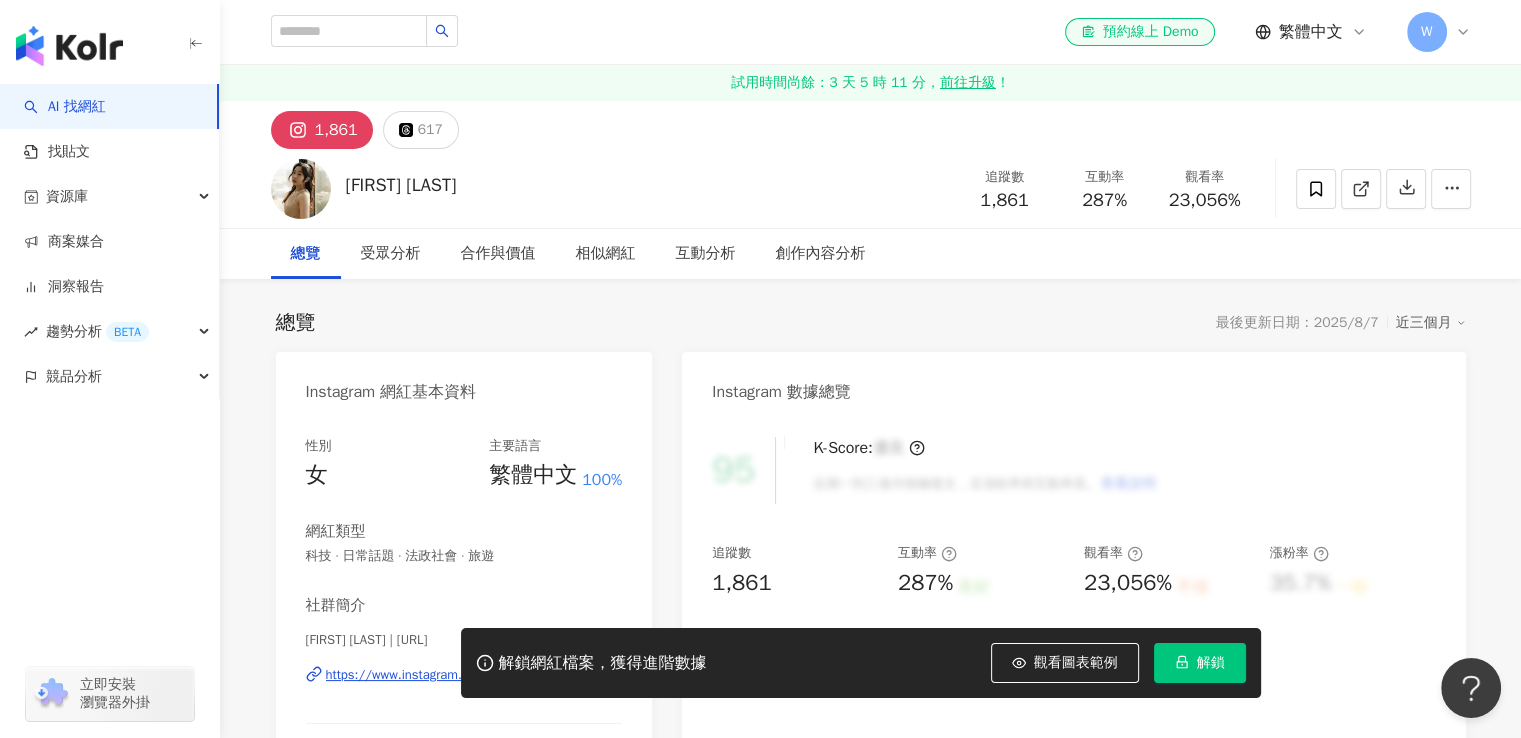 click on "Instagram 網紅基本資料" at bounding box center (464, 384) 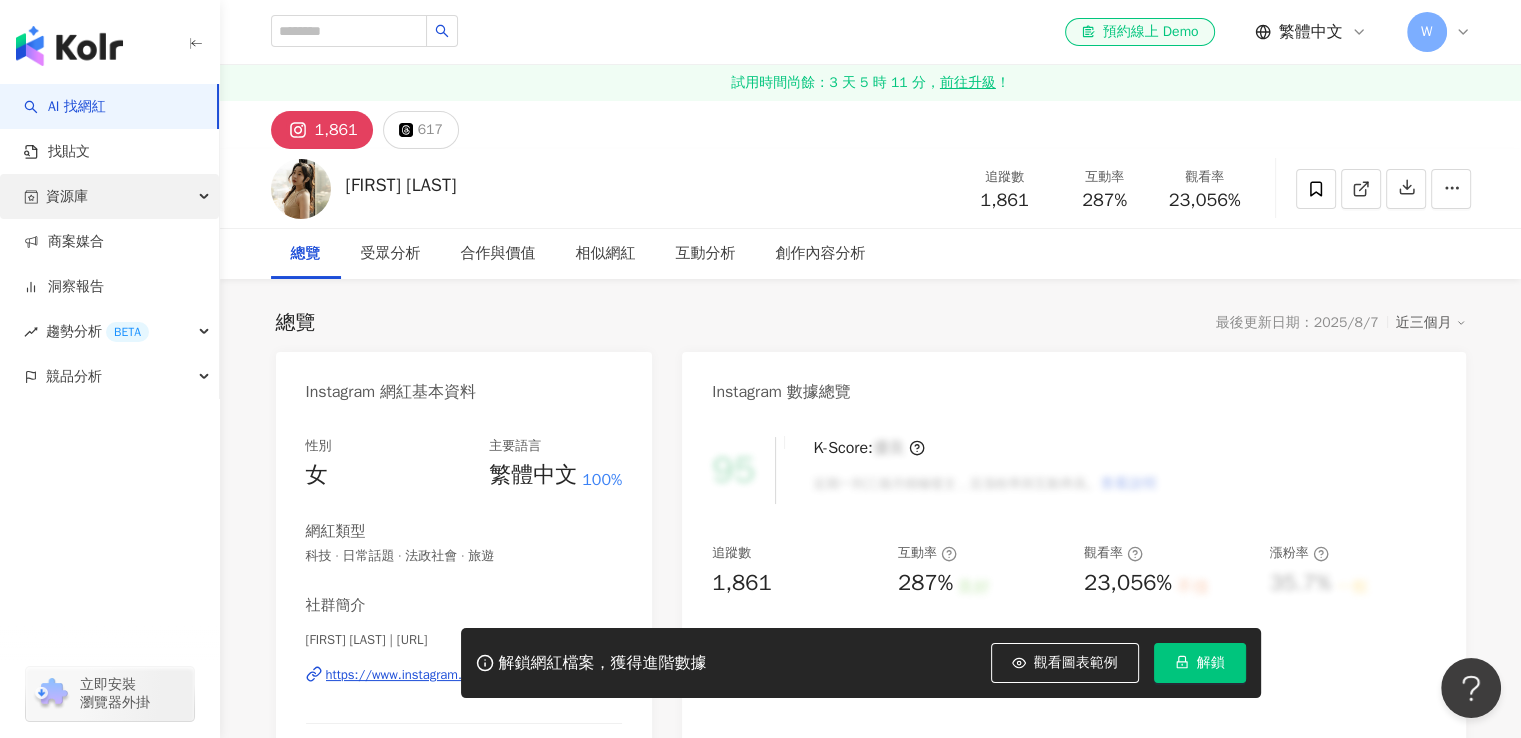 click at bounding box center (206, 197) 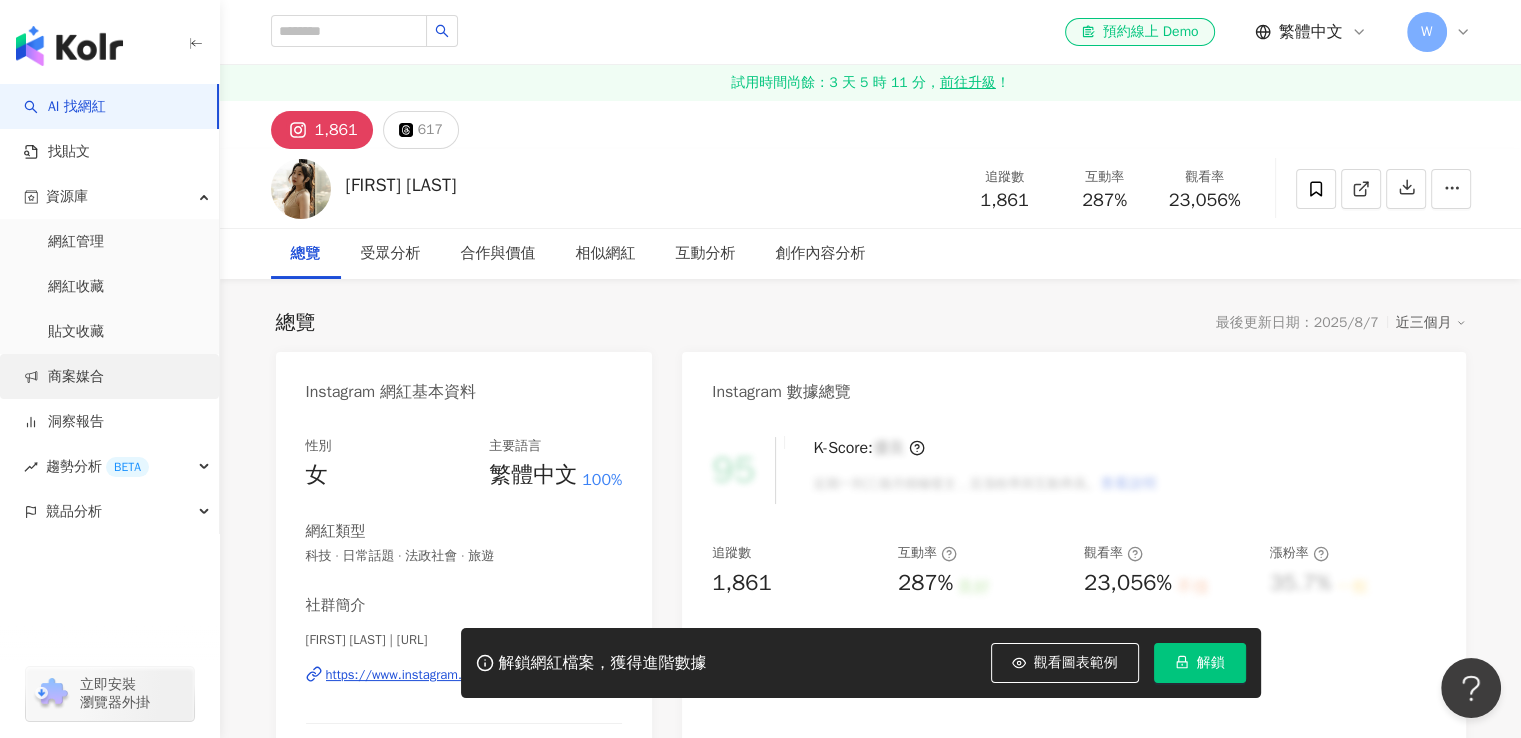 click on "商案媒合" at bounding box center (64, 377) 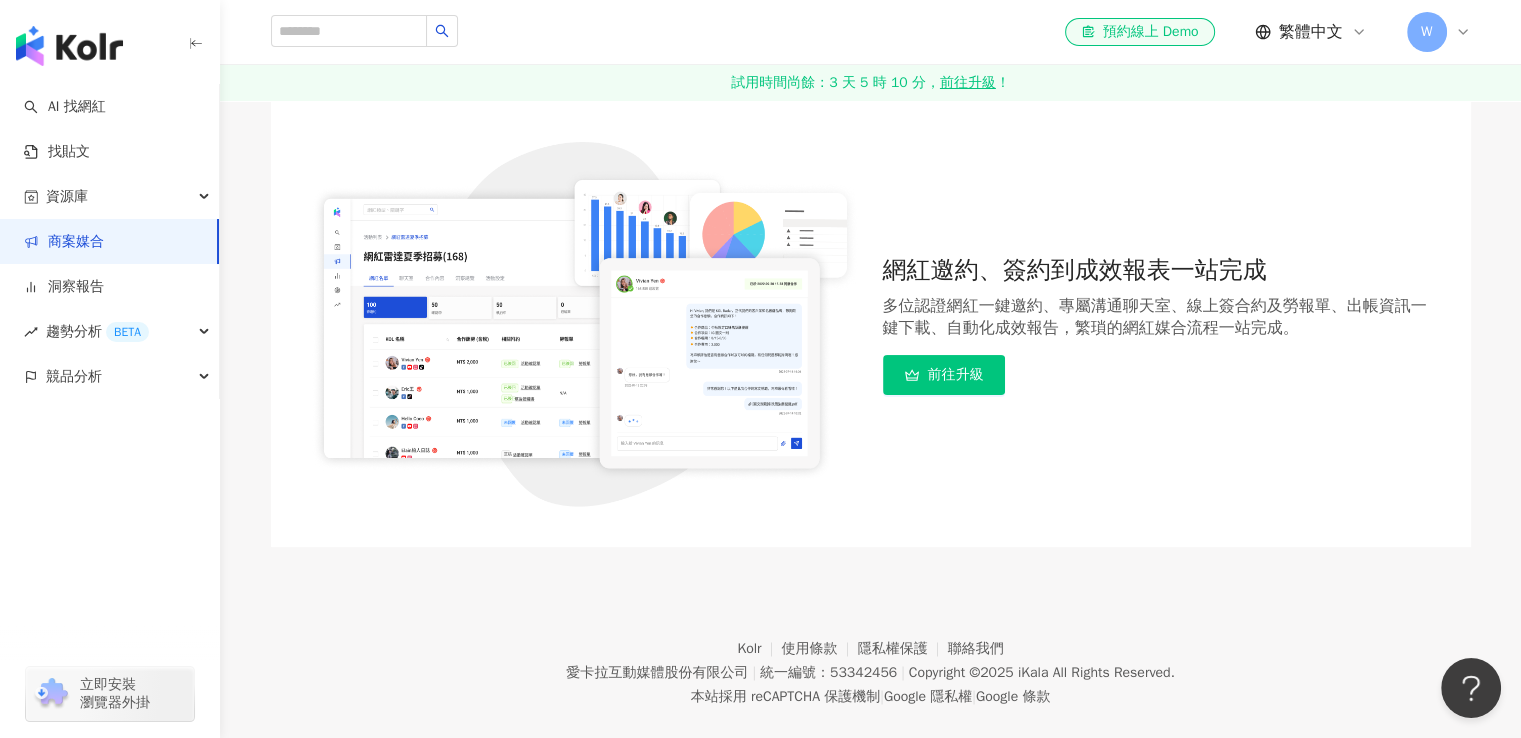 scroll, scrollTop: 162, scrollLeft: 0, axis: vertical 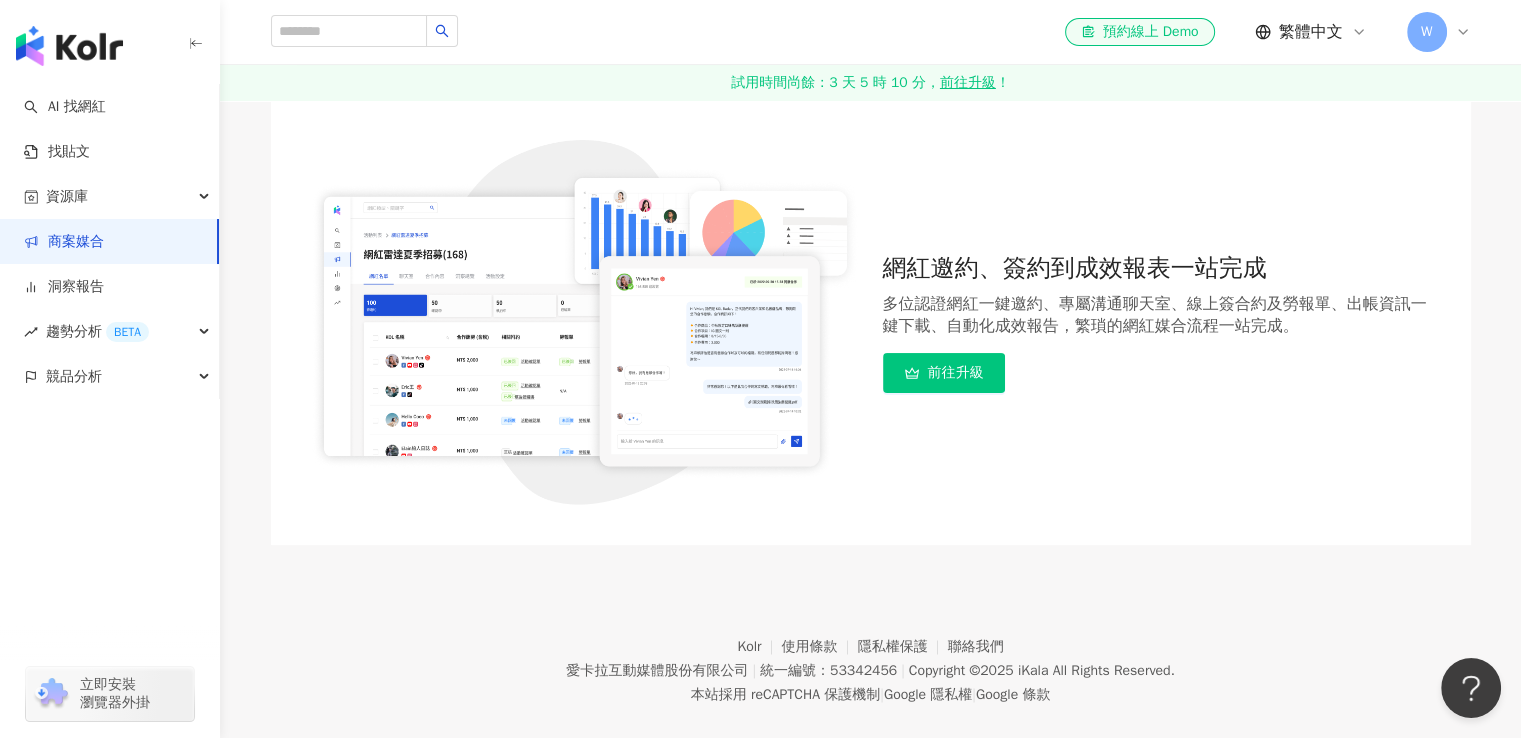 click on "前往升級" at bounding box center [944, 373] 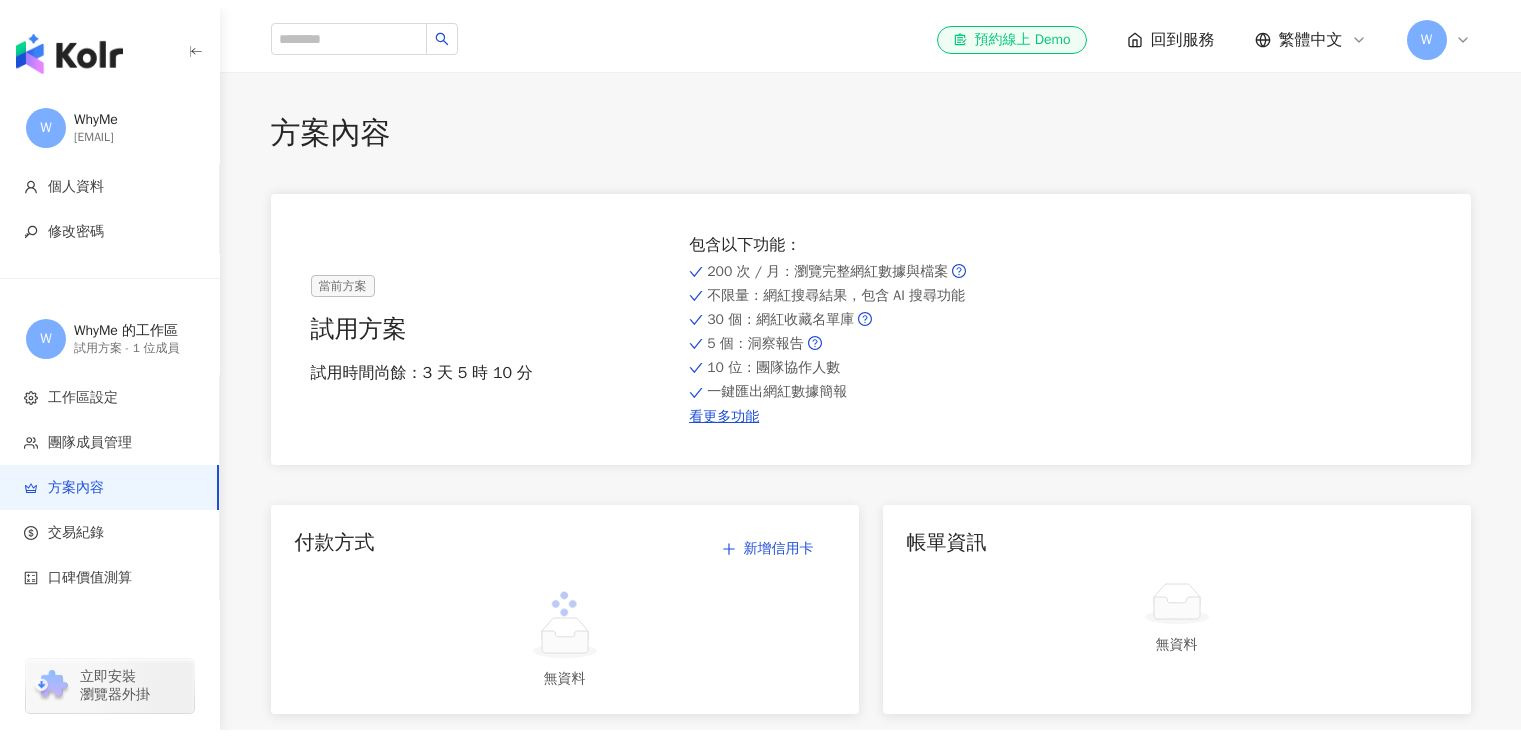 scroll, scrollTop: 0, scrollLeft: 0, axis: both 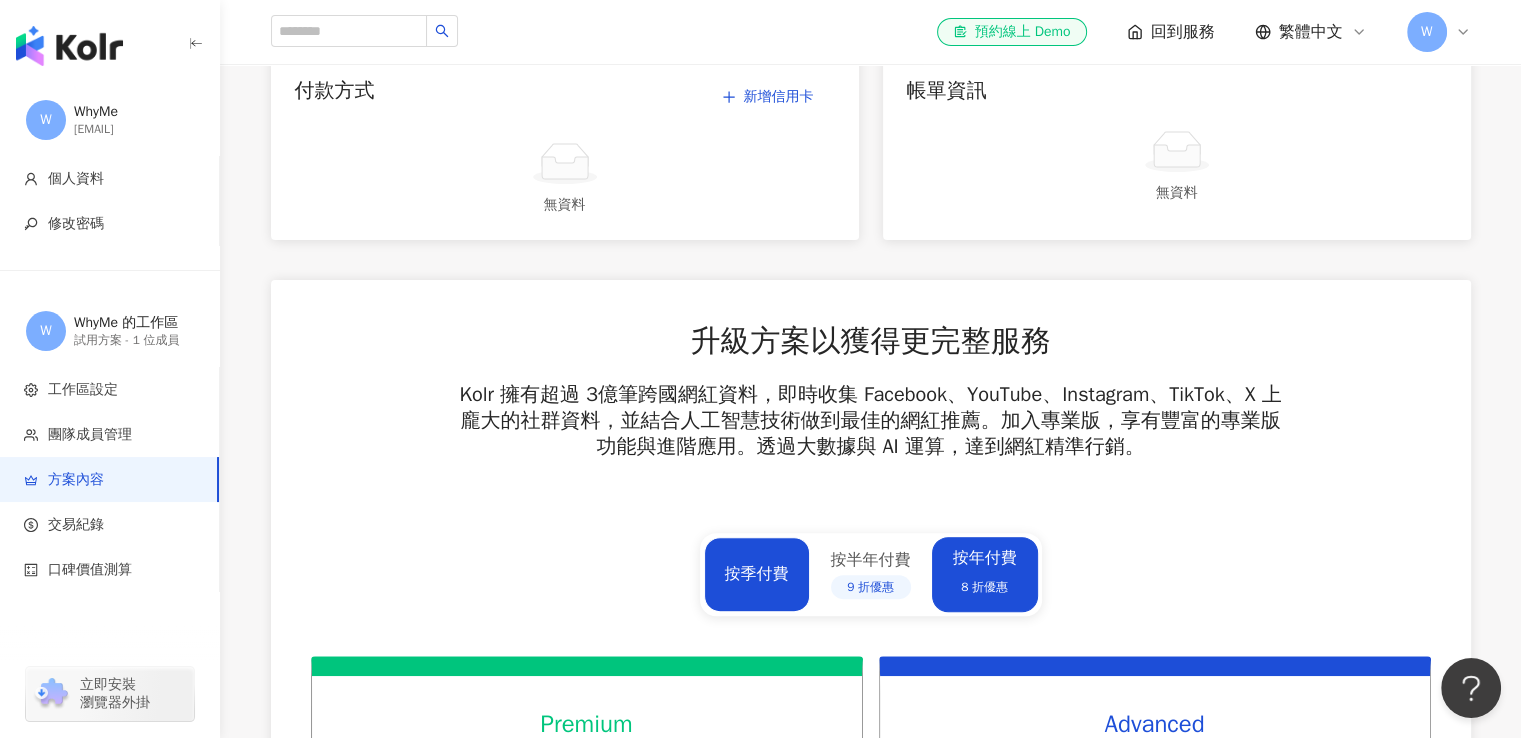 click on "按季付費" at bounding box center [757, 574] 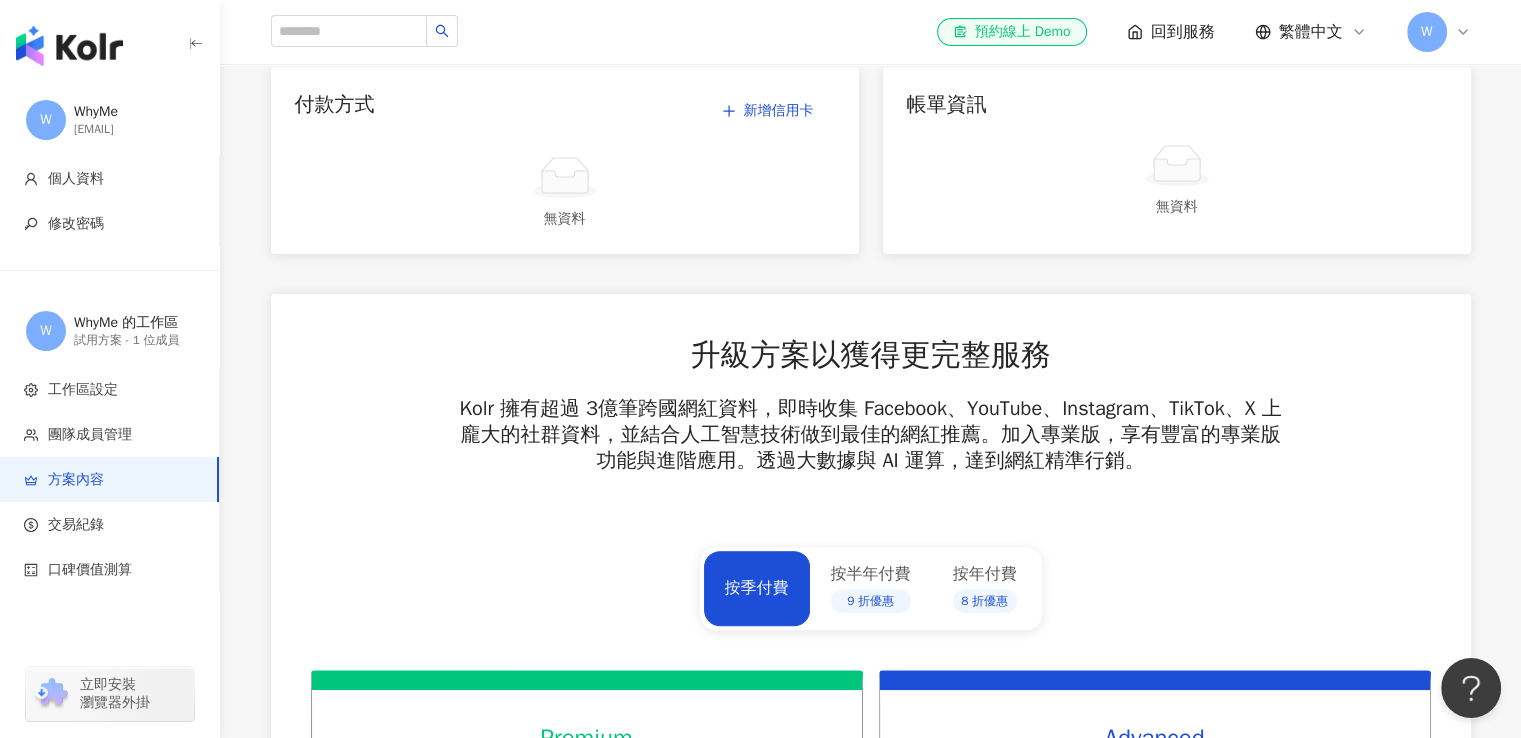scroll, scrollTop: 0, scrollLeft: 0, axis: both 